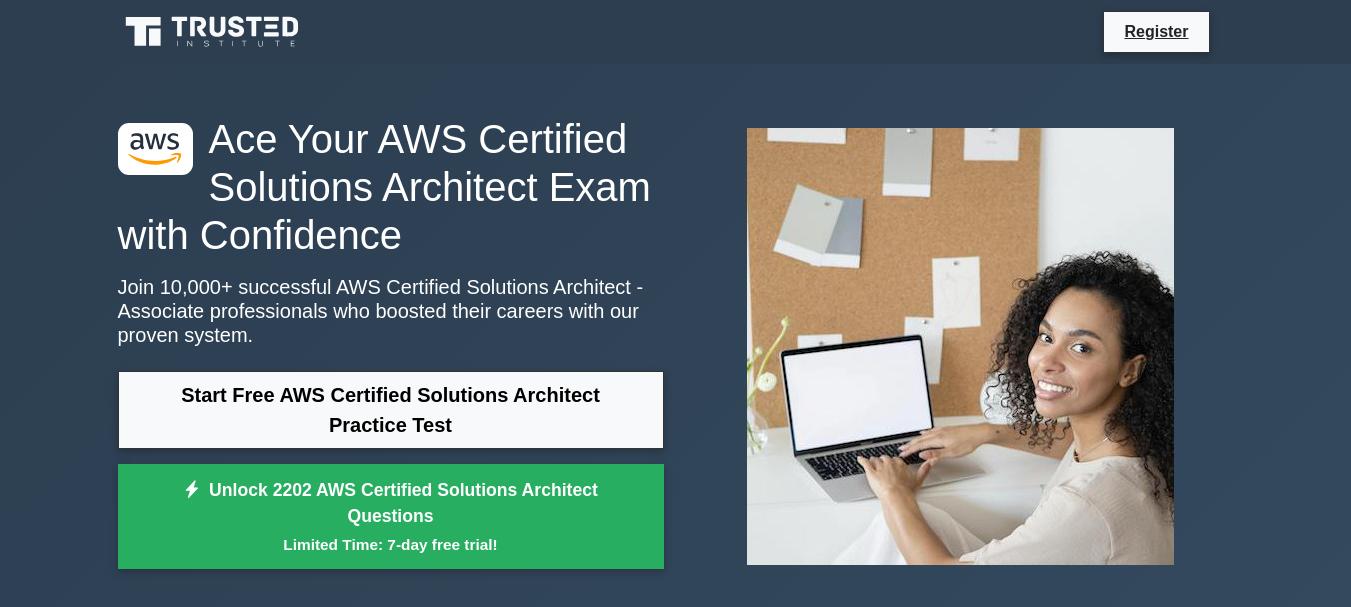 scroll, scrollTop: 0, scrollLeft: 0, axis: both 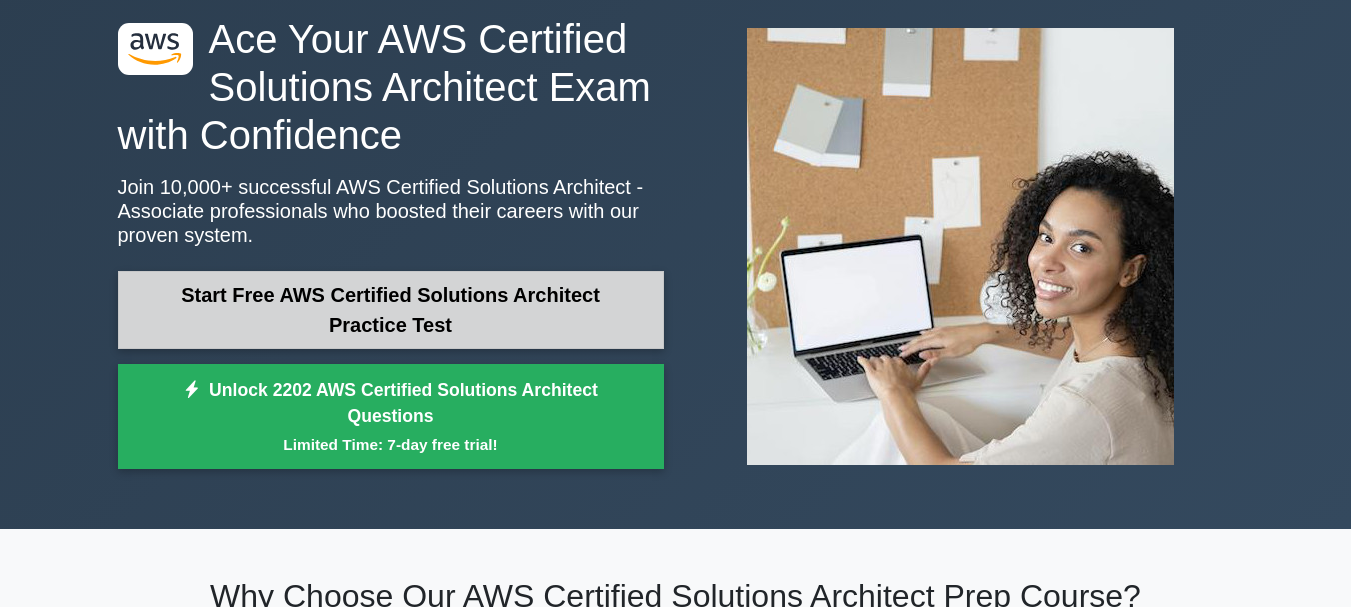 click on "Start Free AWS Certified Solutions Architect Practice Test" at bounding box center [391, 310] 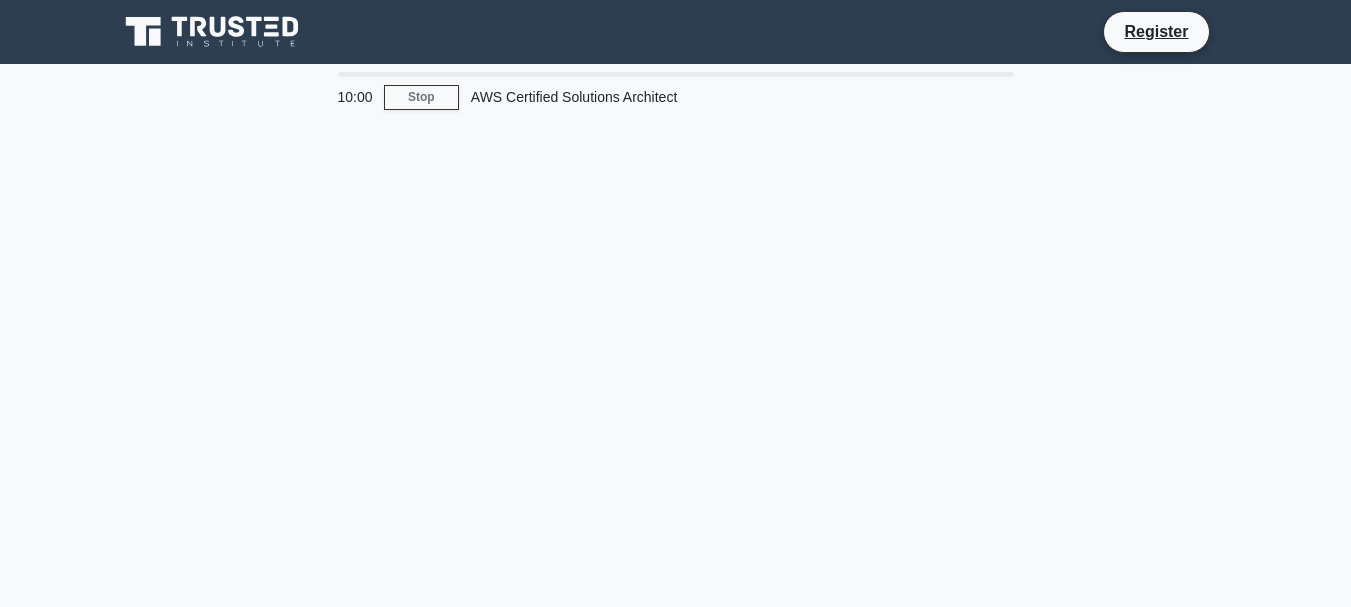 scroll, scrollTop: 0, scrollLeft: 0, axis: both 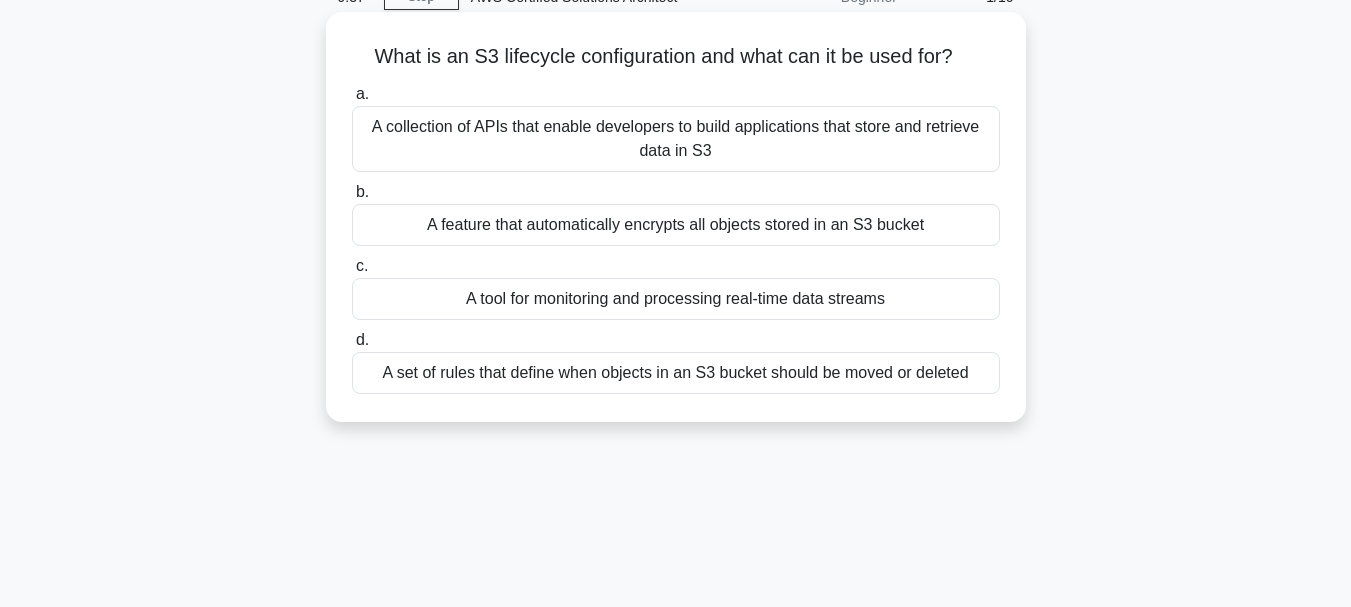 click on "A set of rules that define when objects in an S3 bucket should be moved or deleted" at bounding box center (676, 373) 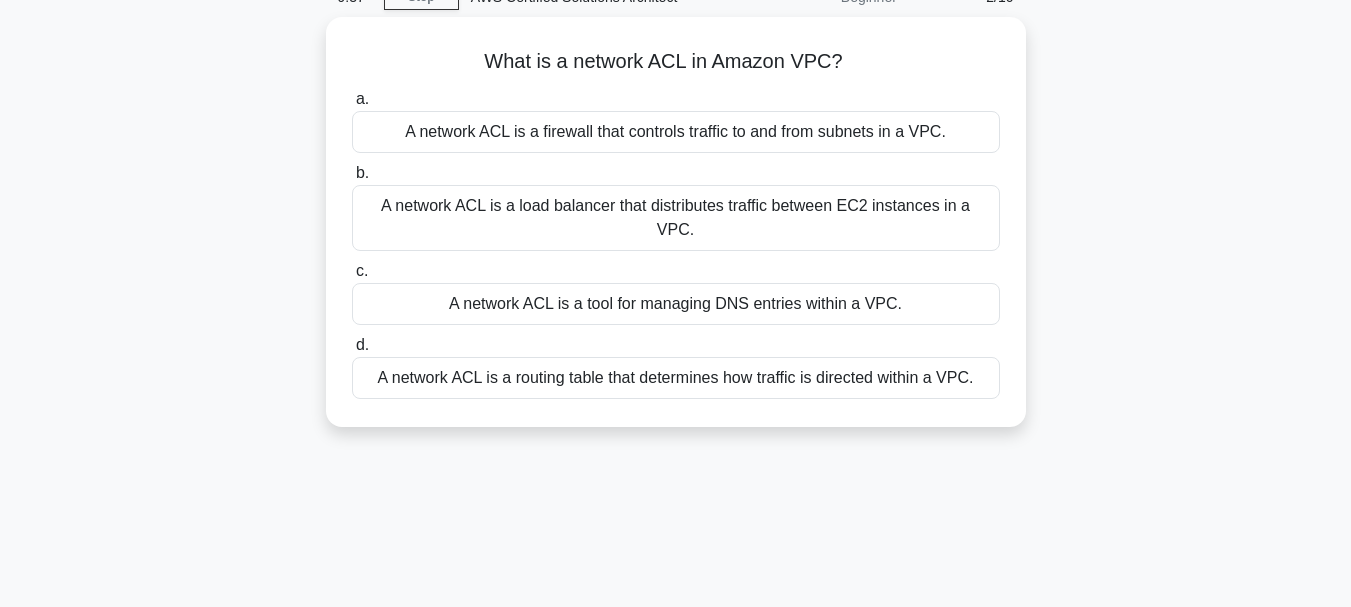 scroll, scrollTop: 0, scrollLeft: 0, axis: both 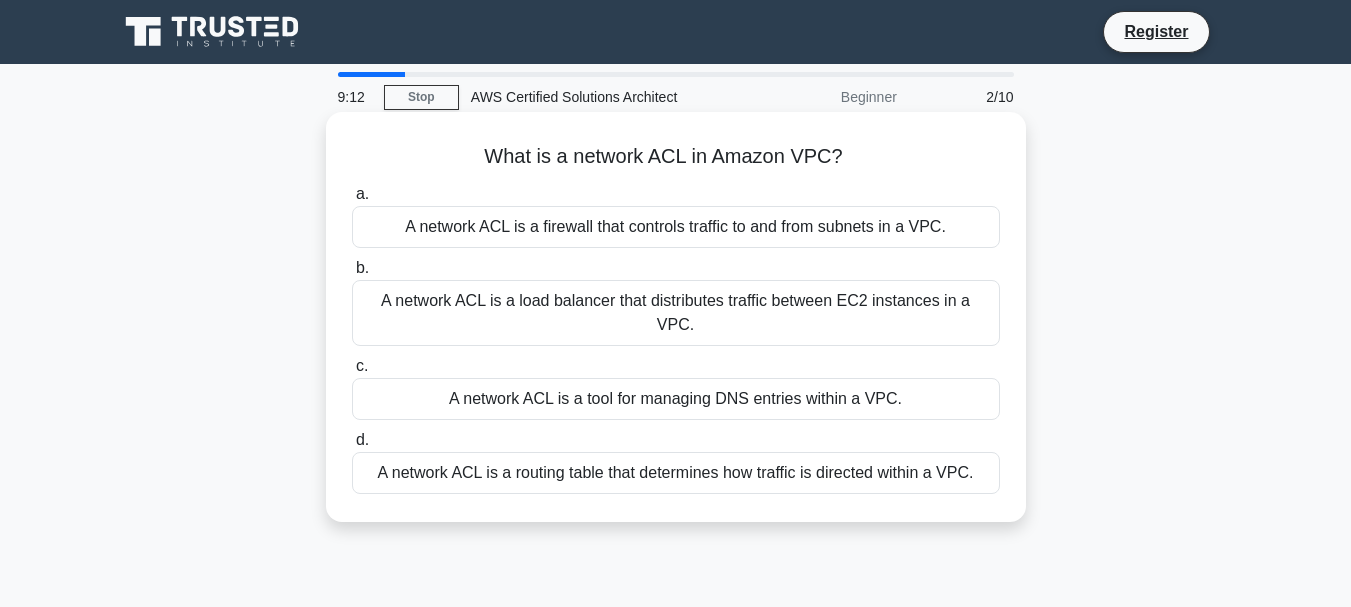click on "A network ACL is a firewall that controls traffic to and from subnets in a VPC." at bounding box center (676, 227) 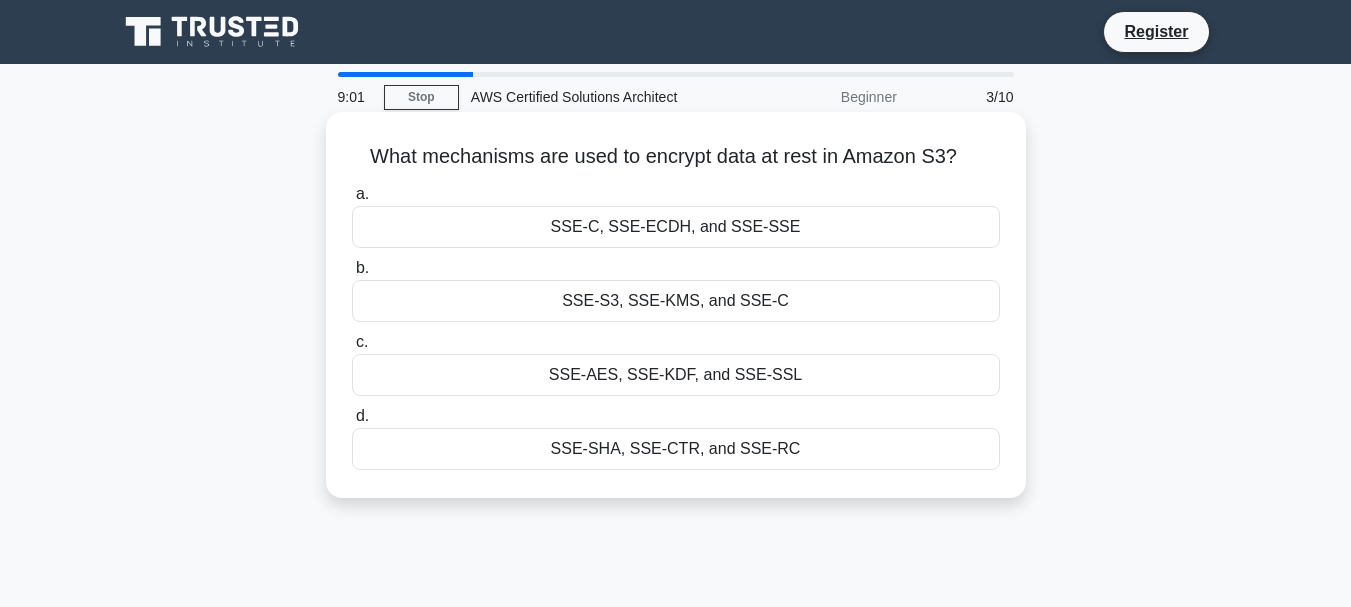 click on "SSE-S3, SSE-KMS, and SSE-C" at bounding box center (676, 301) 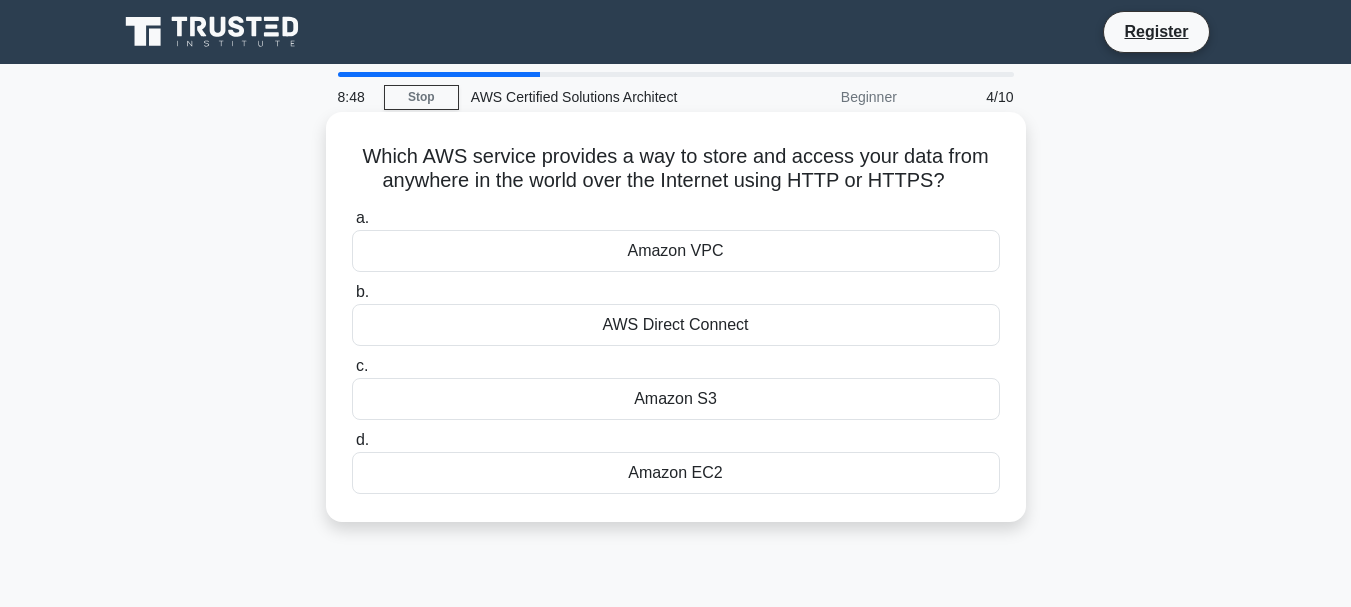 click on "Amazon S3" at bounding box center (676, 399) 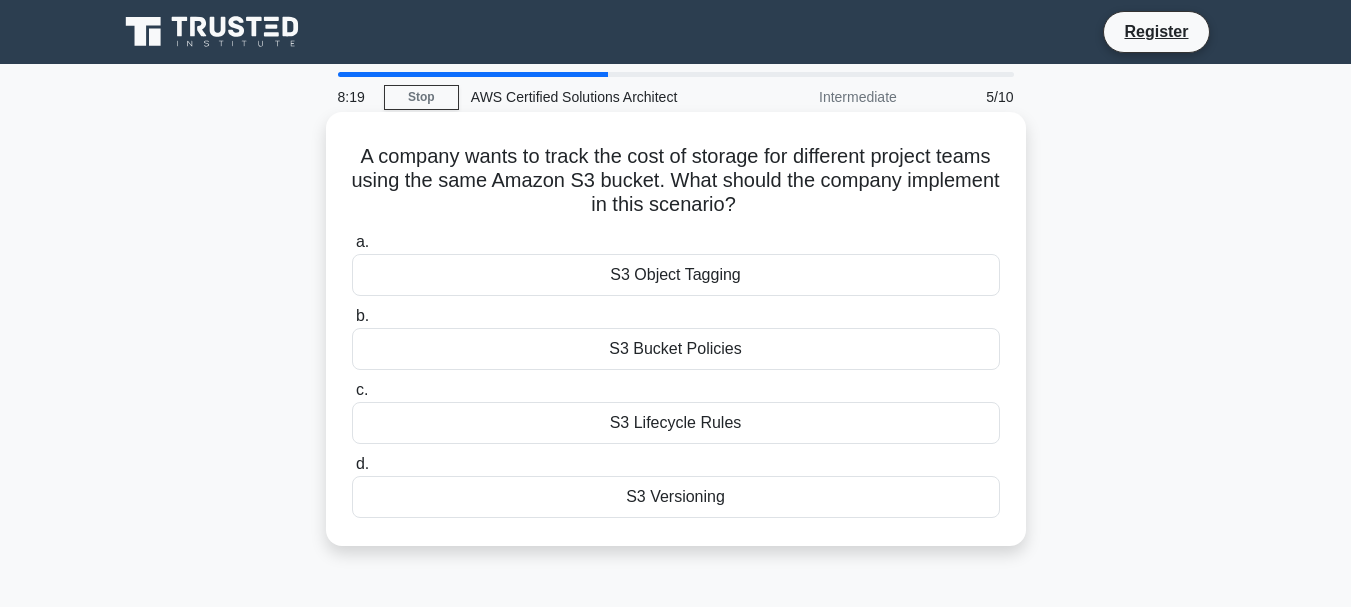click on "S3 Object Tagging" at bounding box center [676, 275] 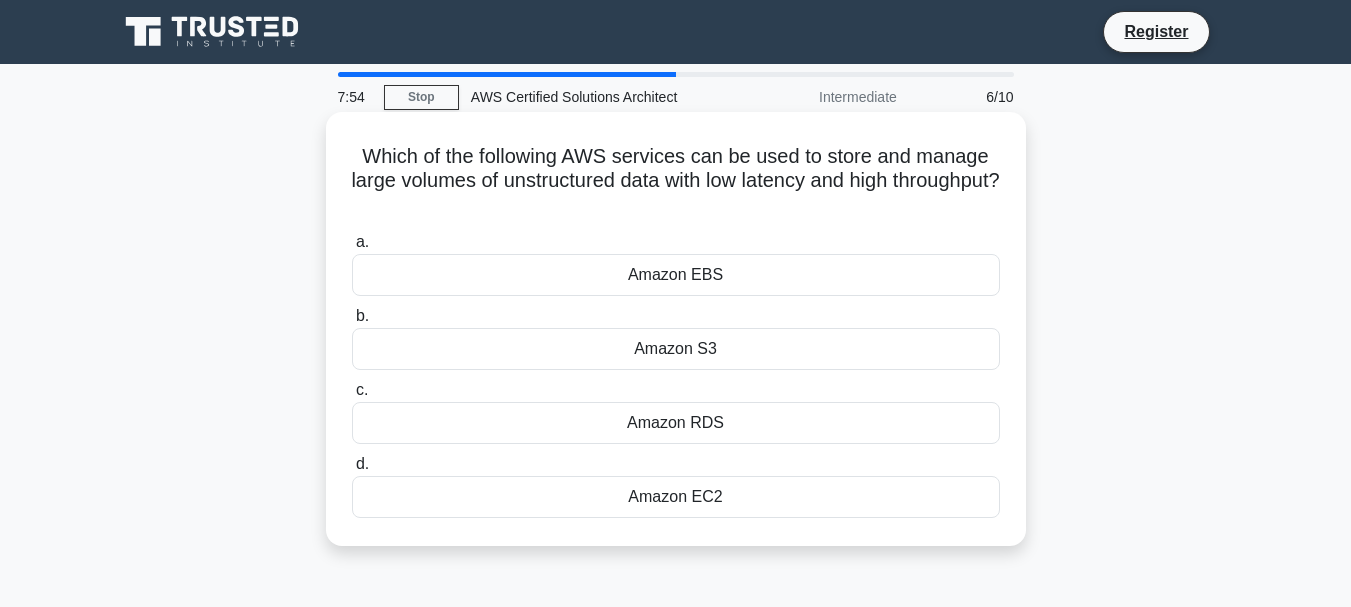 click on "Amazon S3" at bounding box center [676, 349] 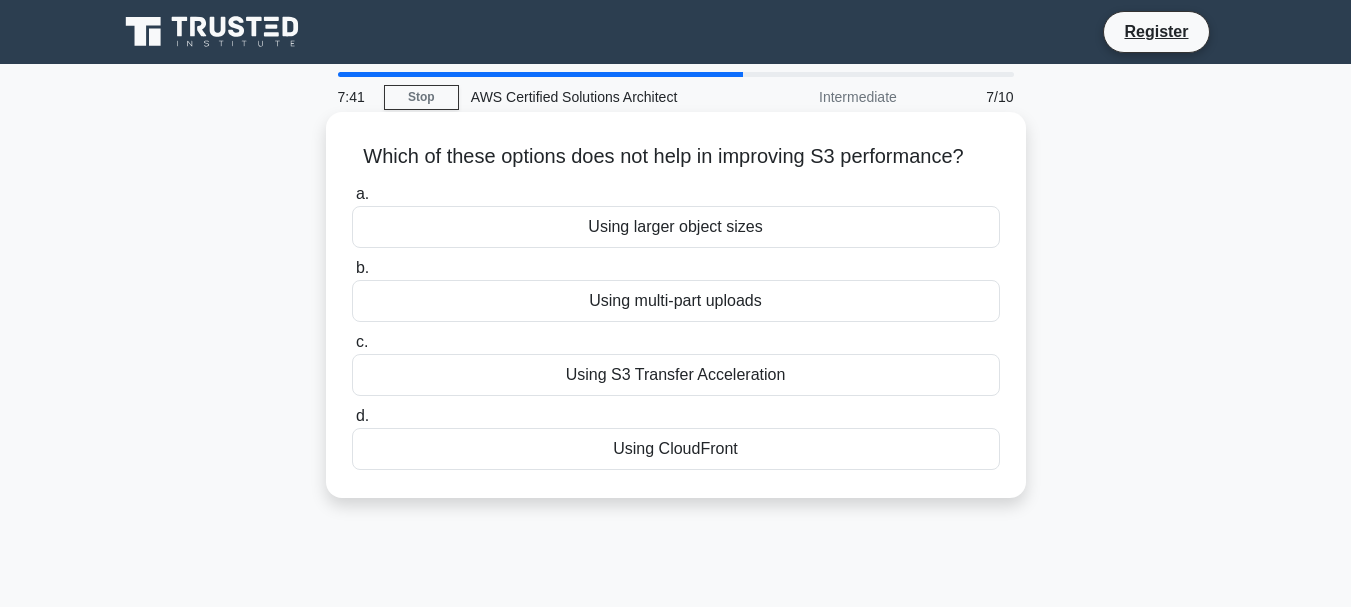 click on "Using larger object sizes" at bounding box center (676, 227) 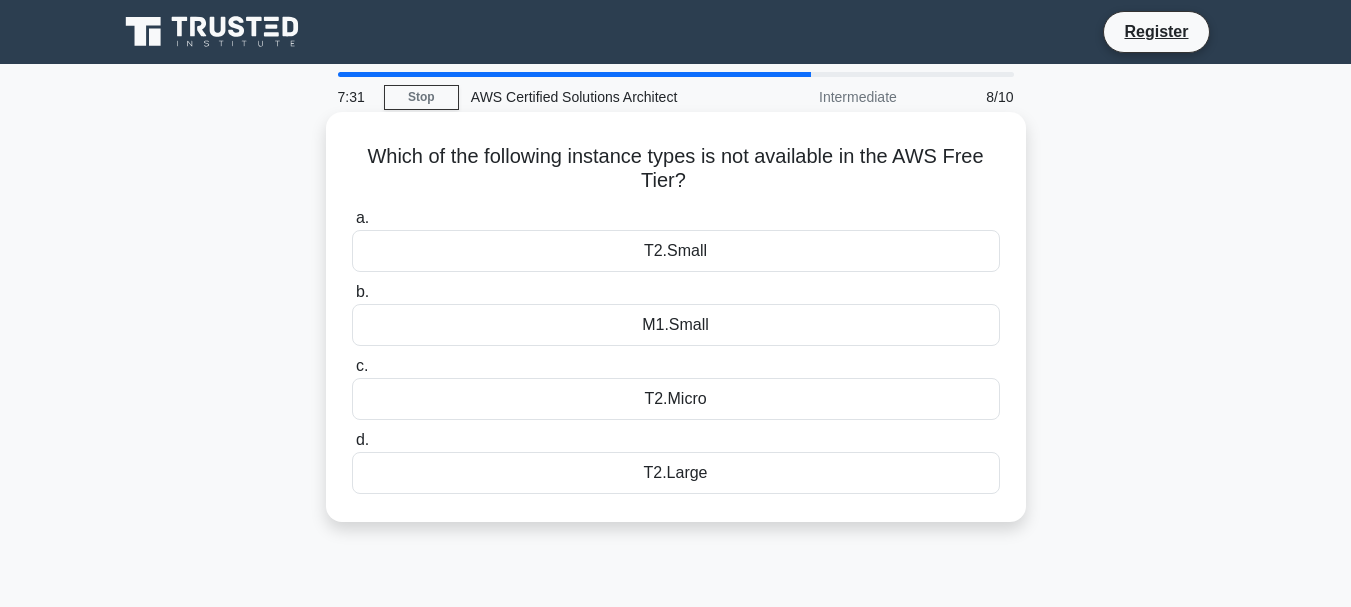 click on "T2.Large" at bounding box center (676, 473) 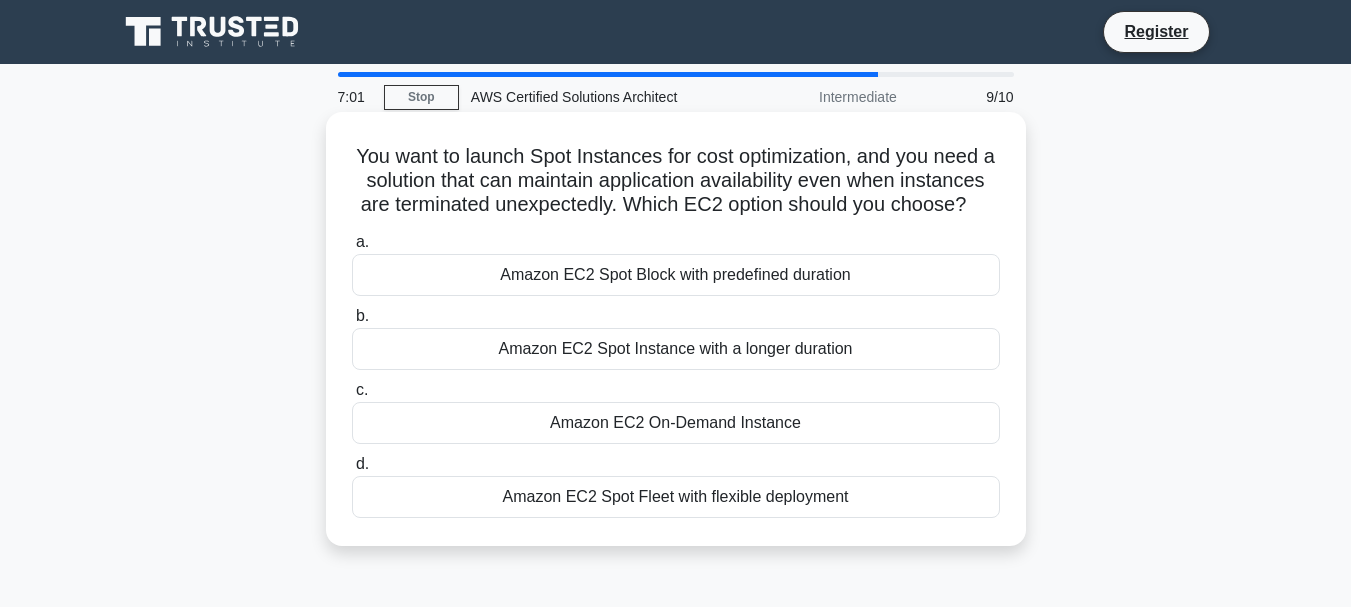 click on "Amazon EC2 Spot Fleet with flexible deployment" at bounding box center (676, 497) 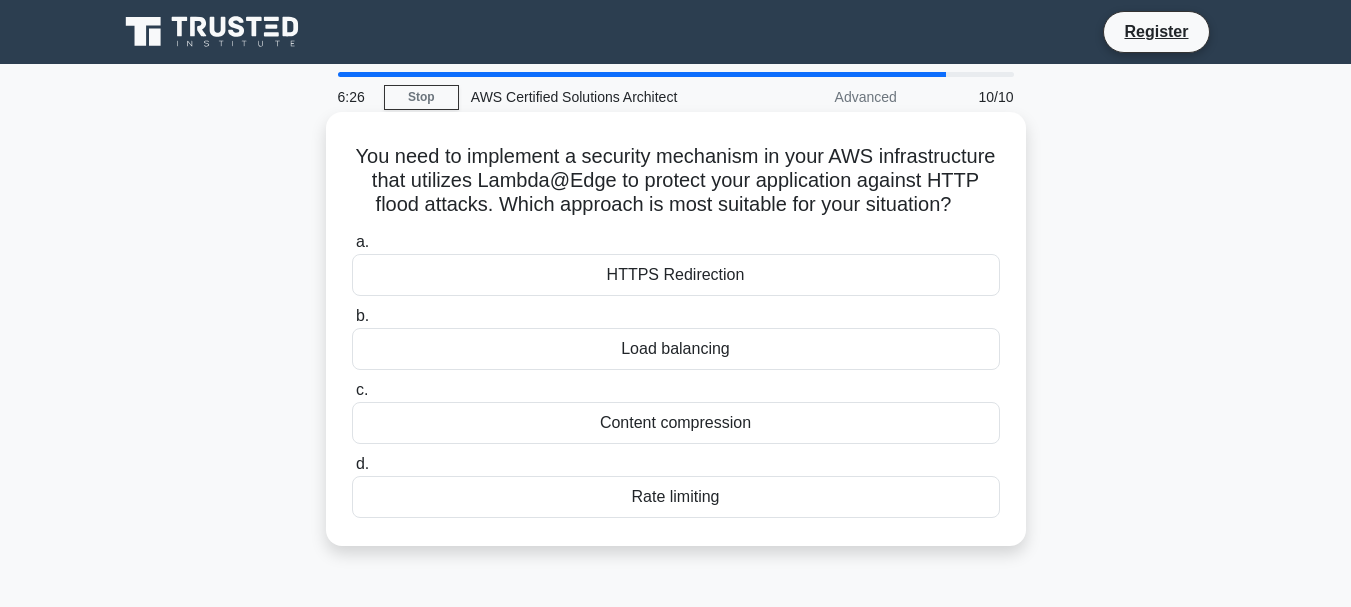 click on "Rate limiting" at bounding box center [676, 497] 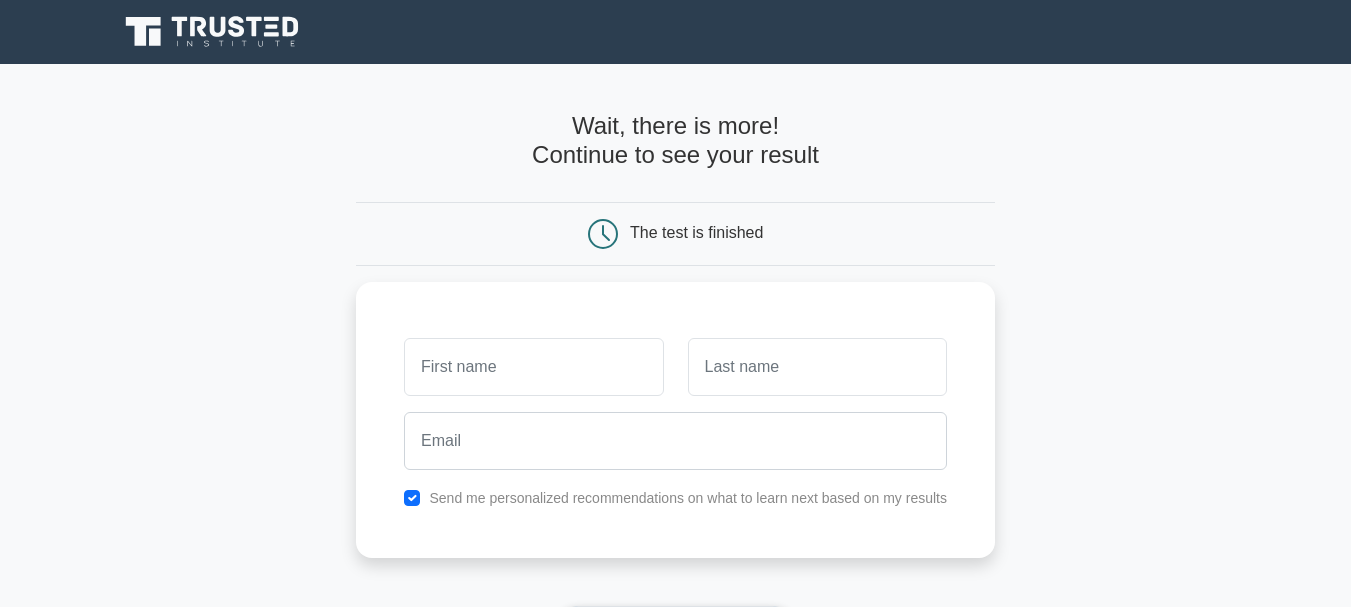 scroll, scrollTop: 0, scrollLeft: 0, axis: both 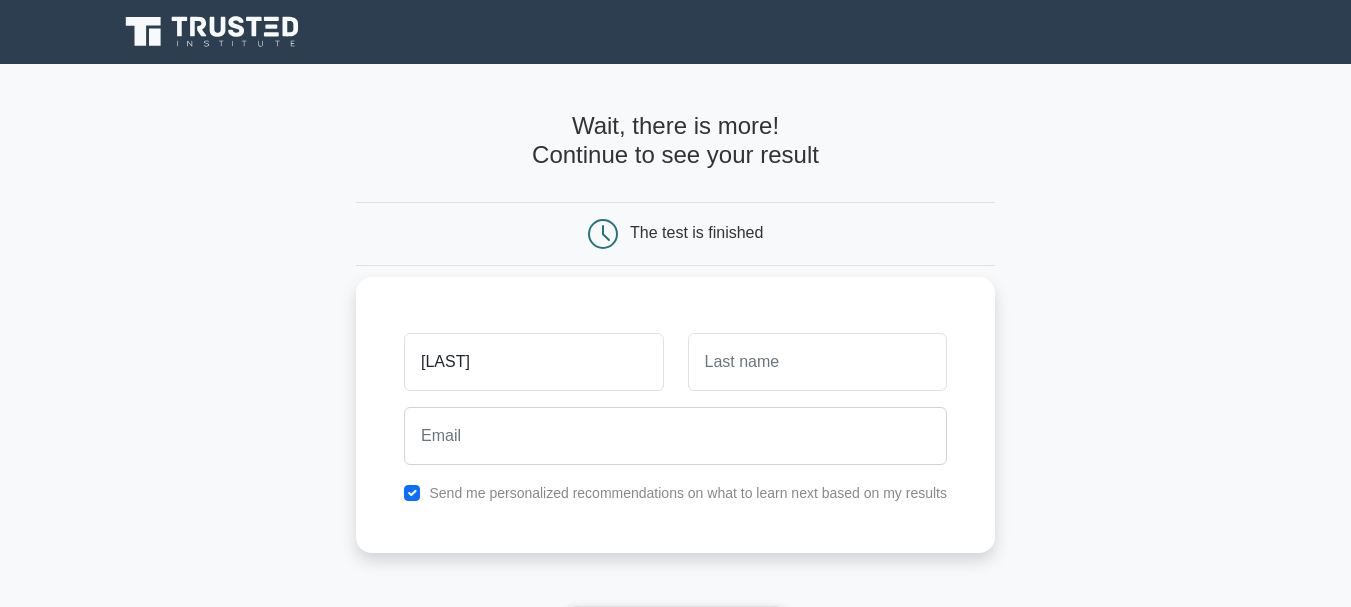 type on "[LAST]" 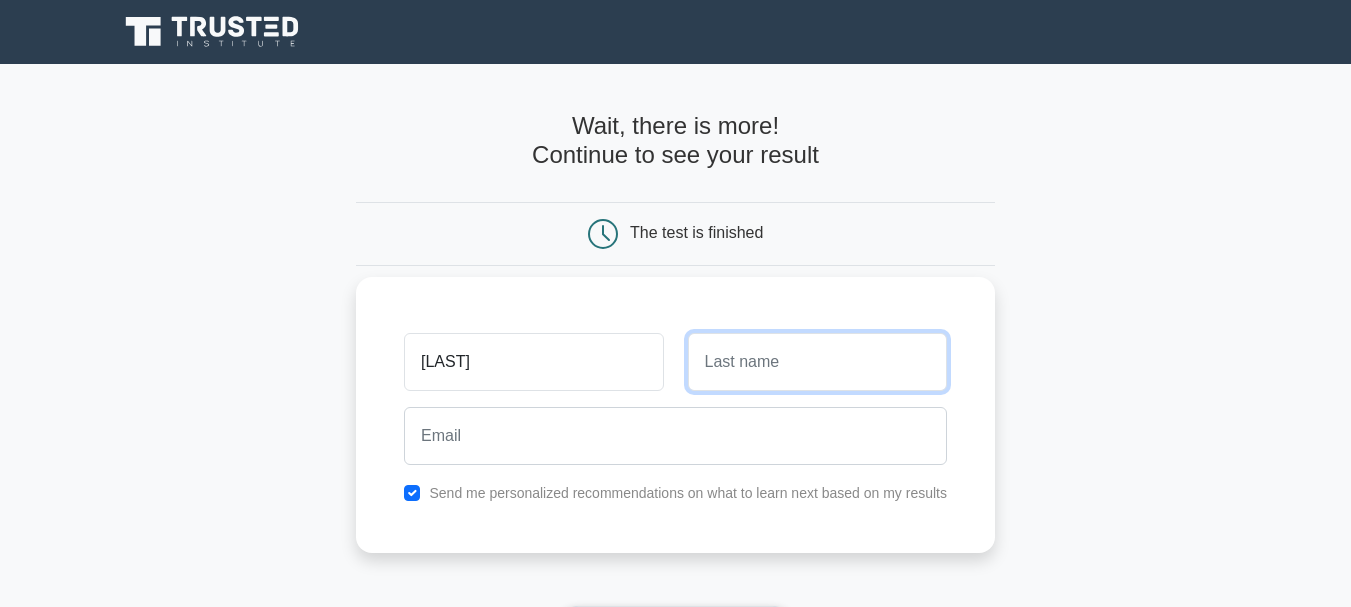 click at bounding box center (817, 362) 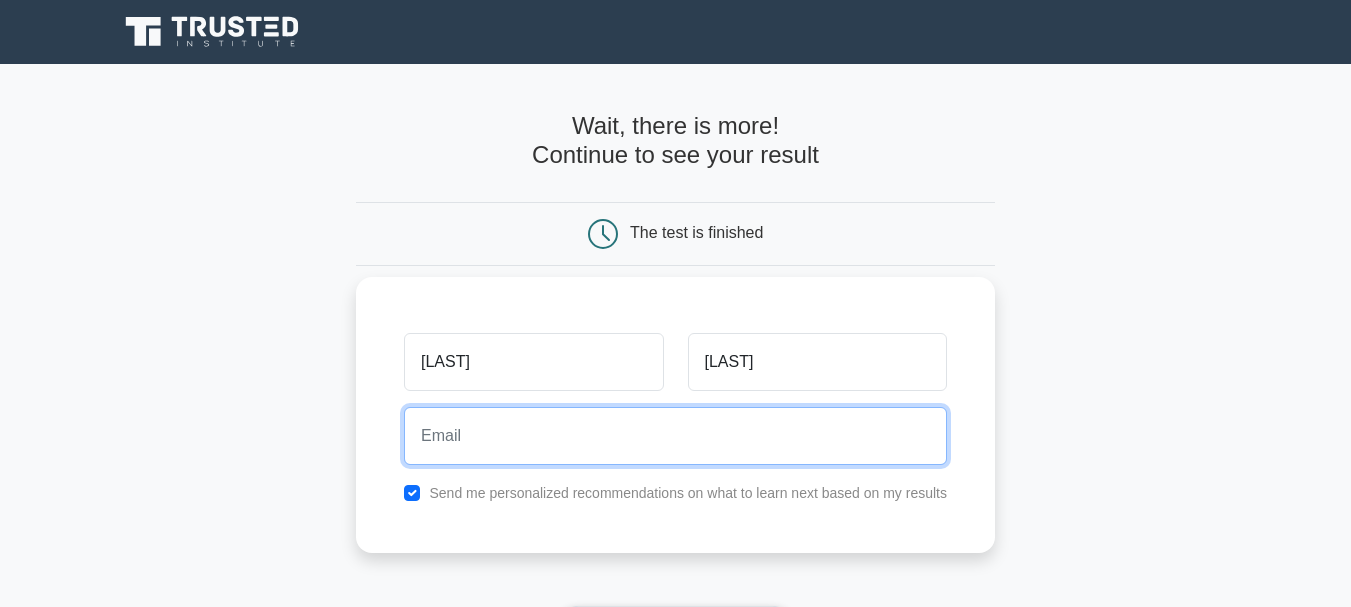 click at bounding box center (675, 436) 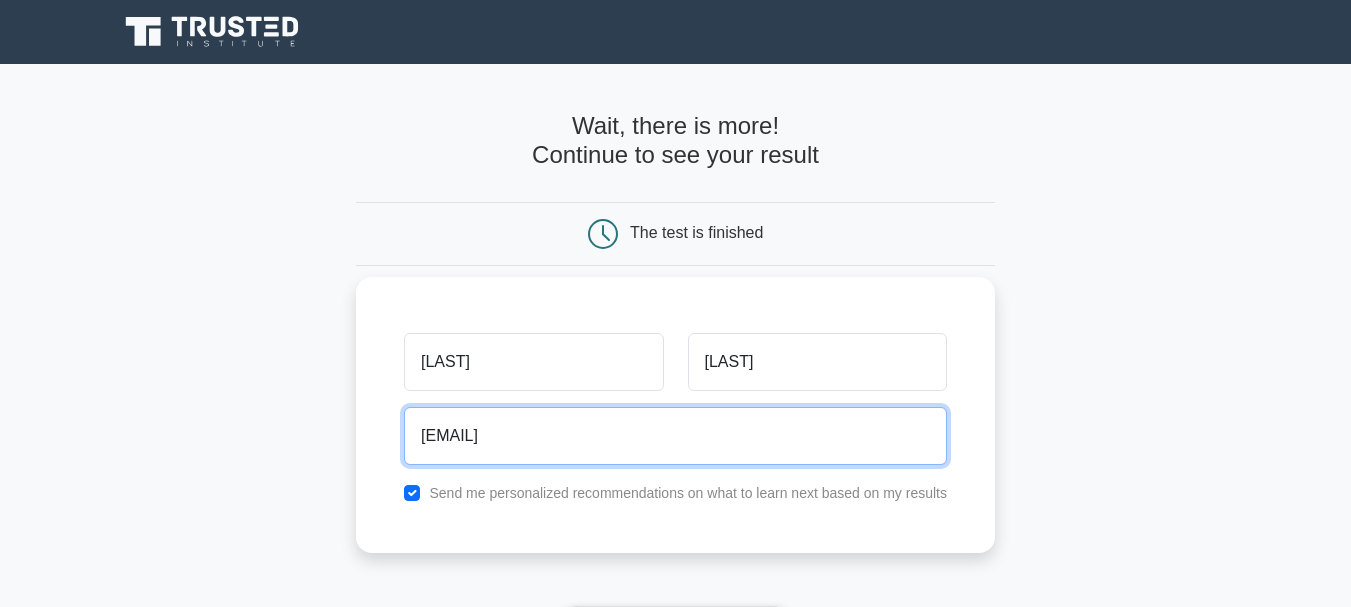 scroll, scrollTop: 200, scrollLeft: 0, axis: vertical 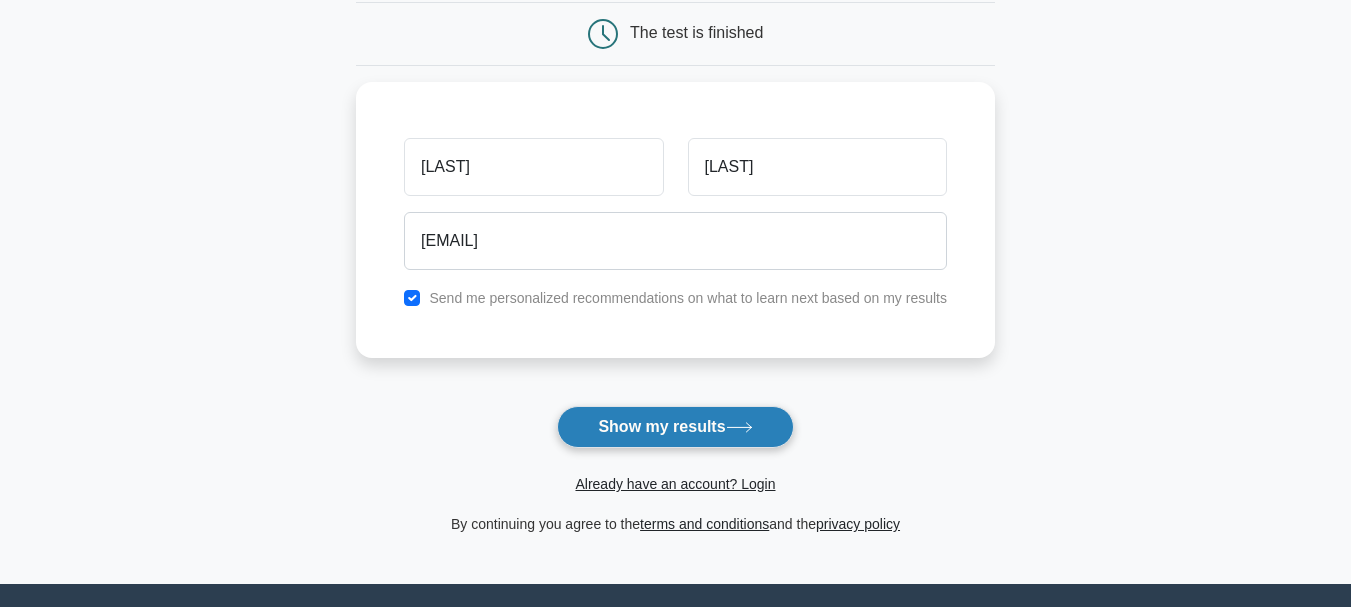 click on "Show my results" at bounding box center [675, 427] 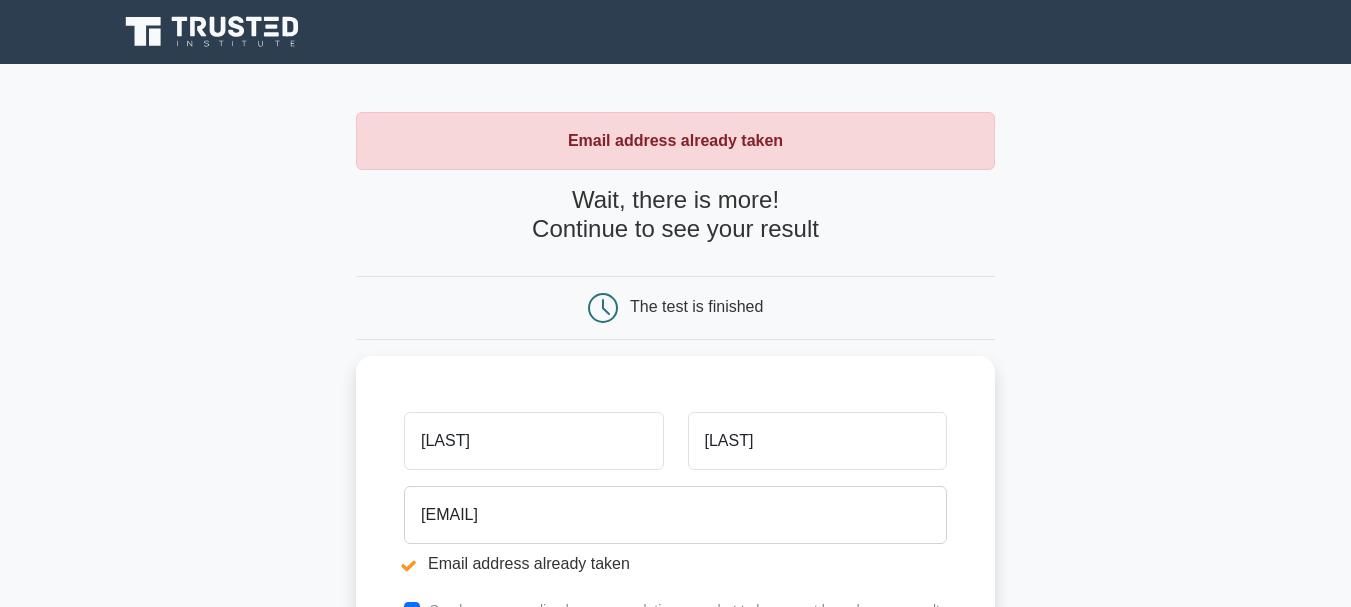 scroll, scrollTop: 0, scrollLeft: 0, axis: both 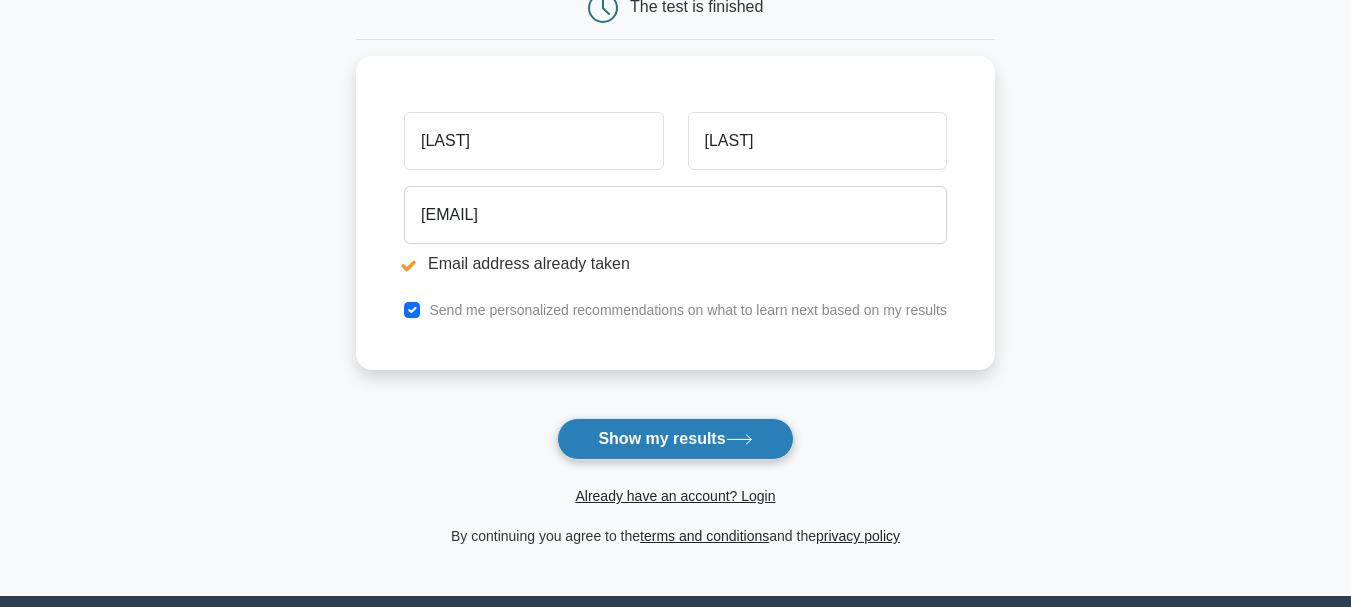 click on "Show my results" at bounding box center (675, 439) 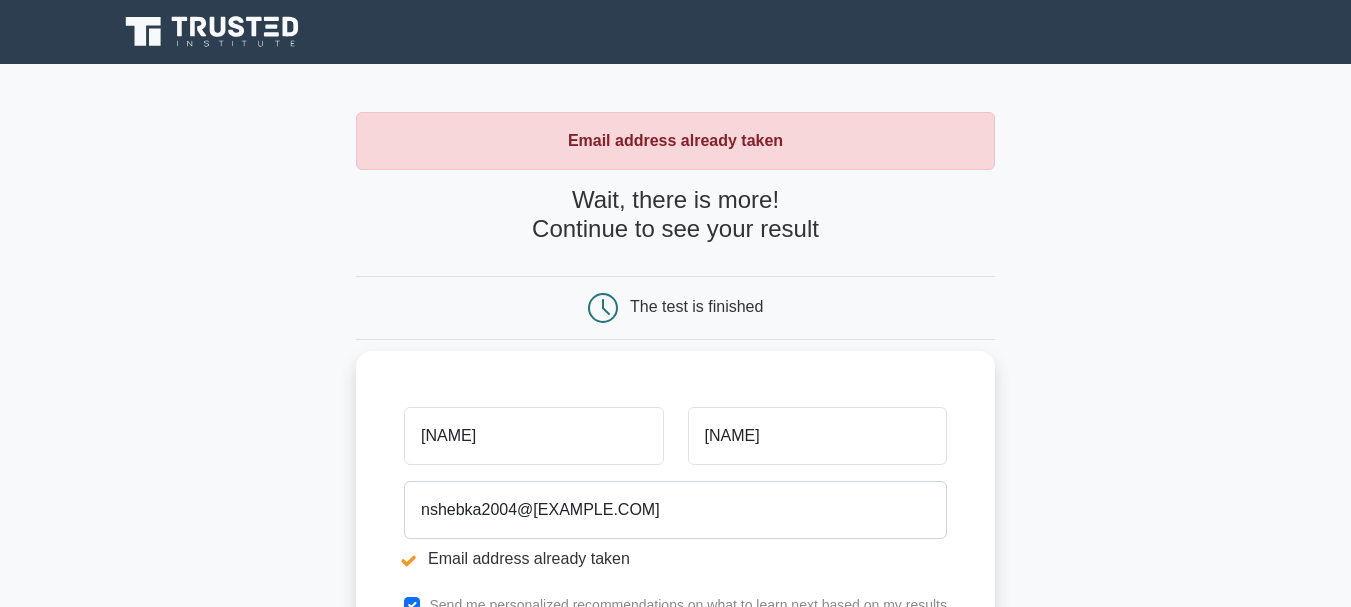 scroll, scrollTop: 0, scrollLeft: 0, axis: both 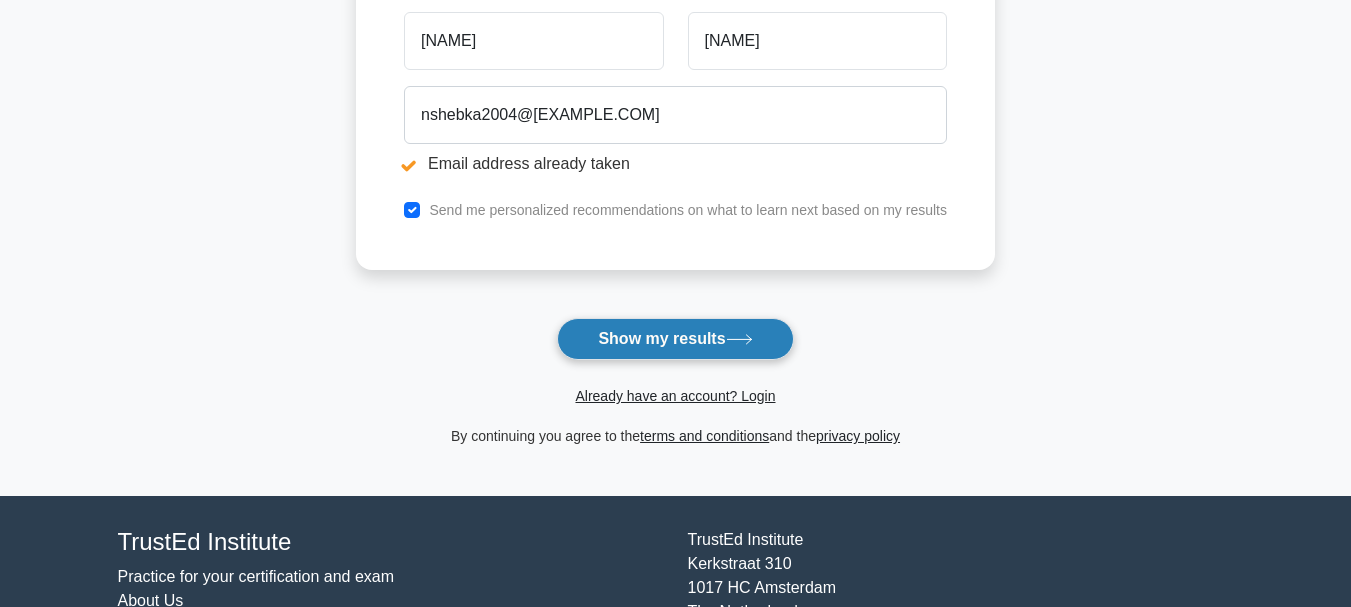 click on "Show my results" at bounding box center (675, 339) 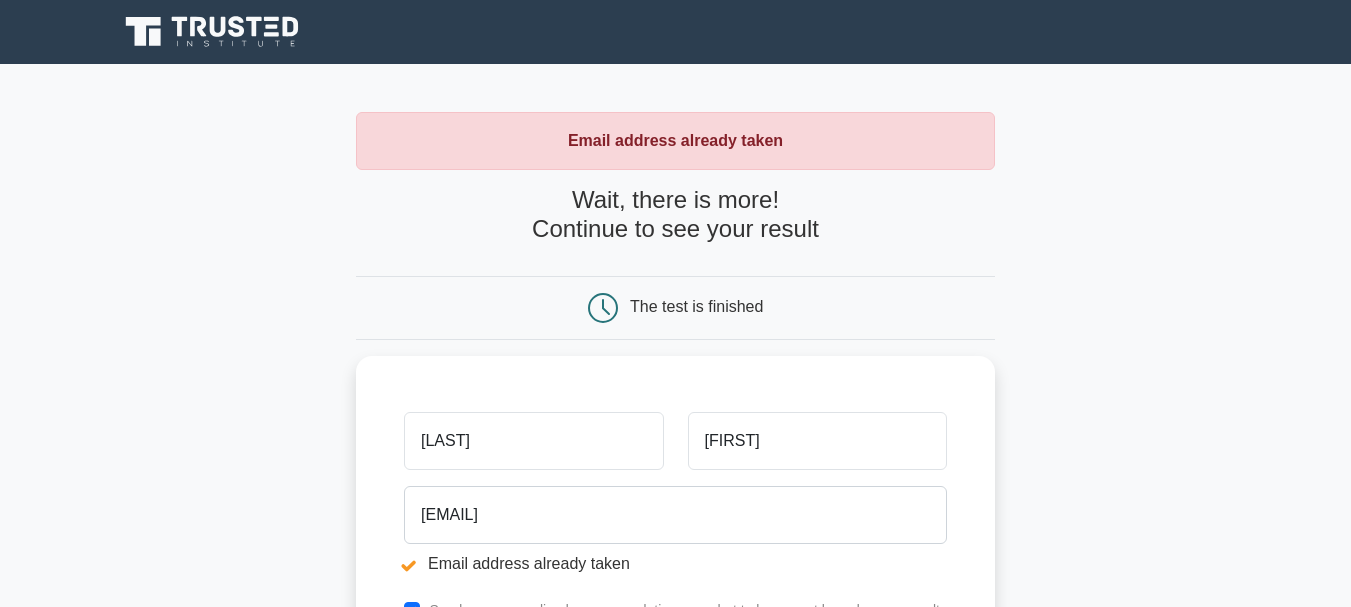 scroll, scrollTop: 0, scrollLeft: 0, axis: both 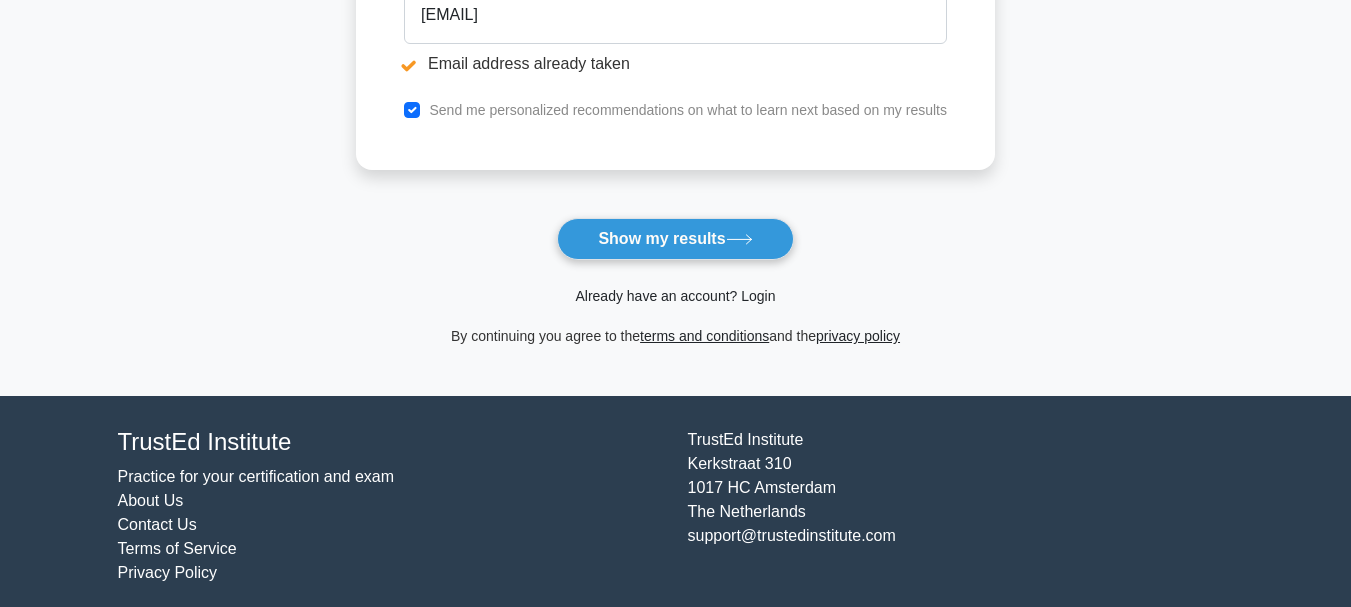 click on "Already have an account? Login" at bounding box center (675, 296) 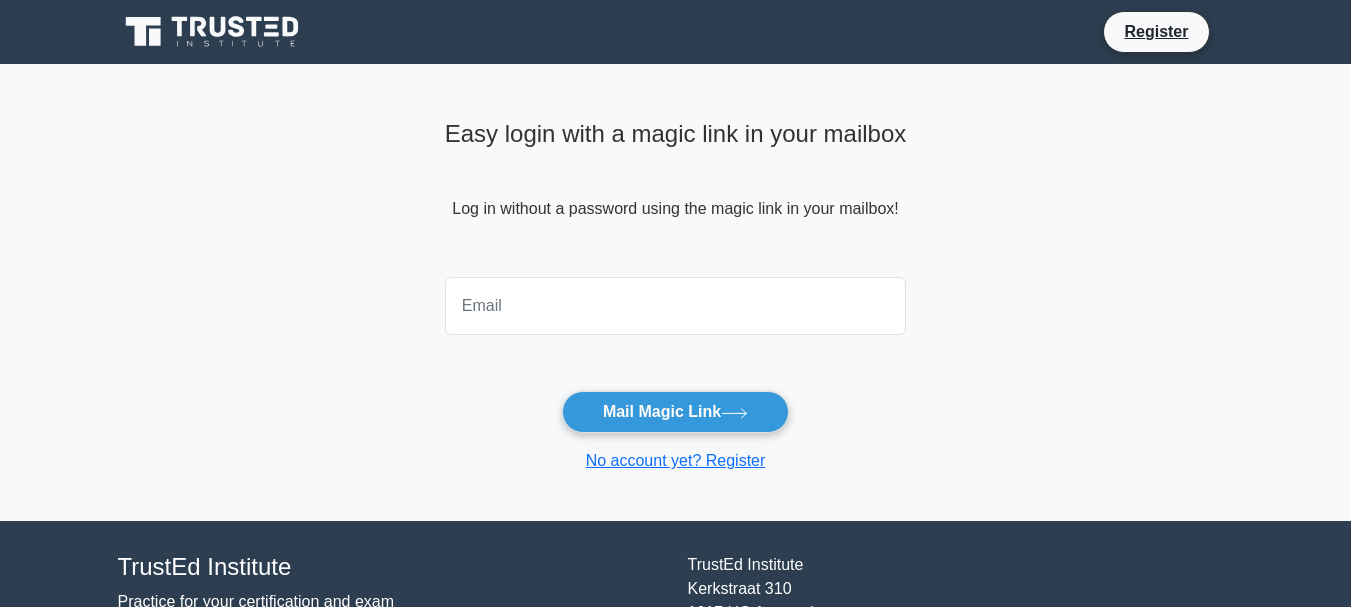scroll, scrollTop: 0, scrollLeft: 0, axis: both 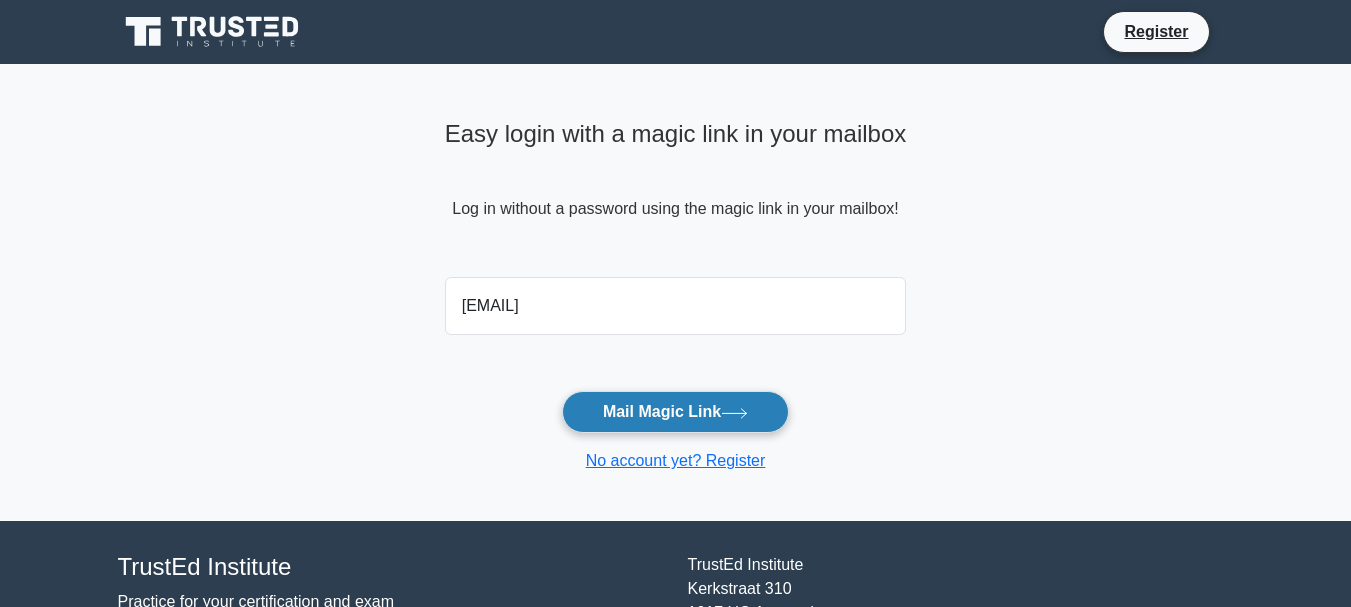 click on "Mail Magic Link" at bounding box center (675, 412) 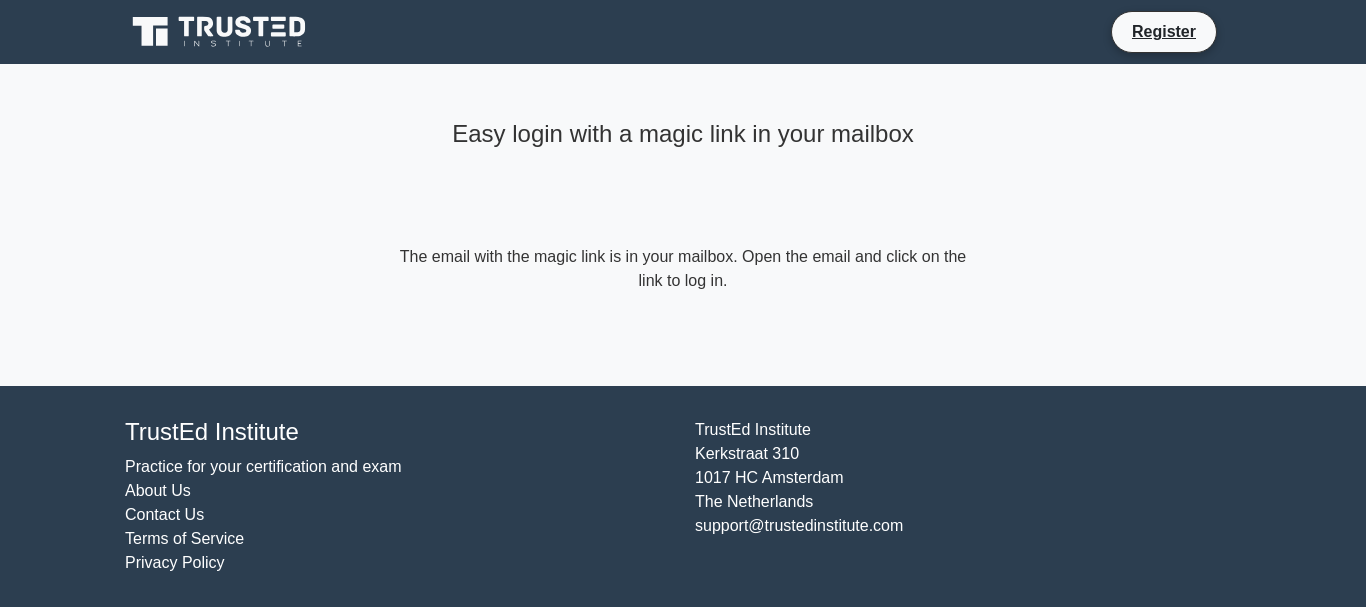 scroll, scrollTop: 0, scrollLeft: 0, axis: both 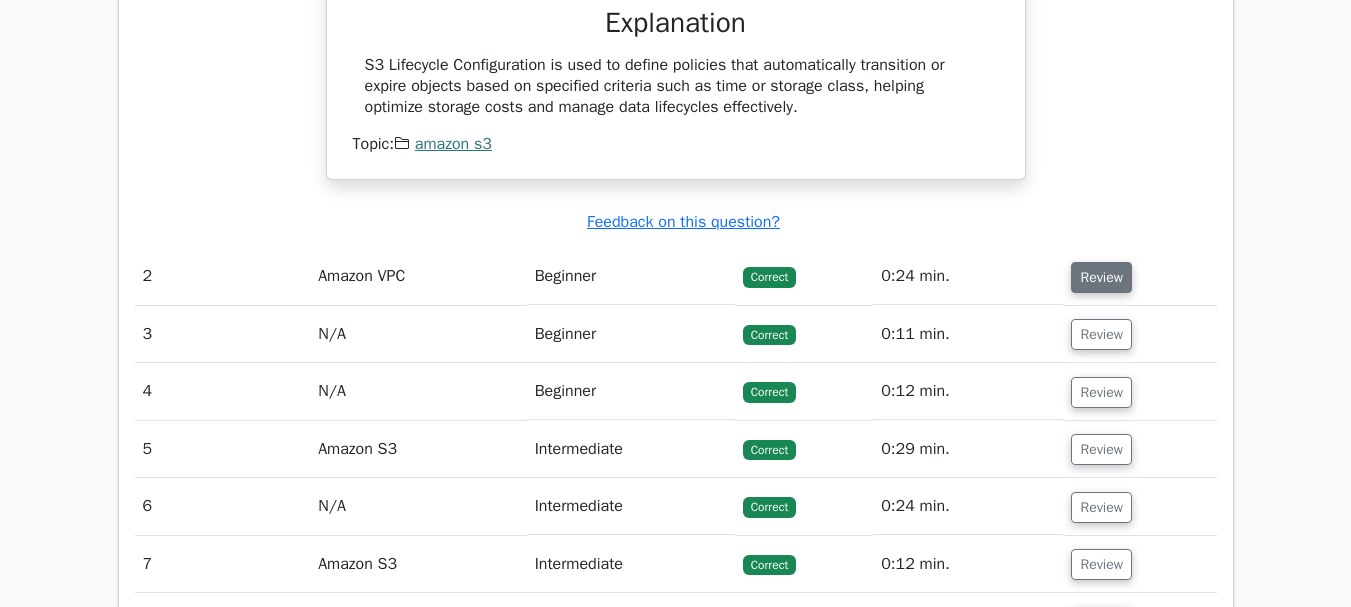 click on "Review" at bounding box center [1101, 277] 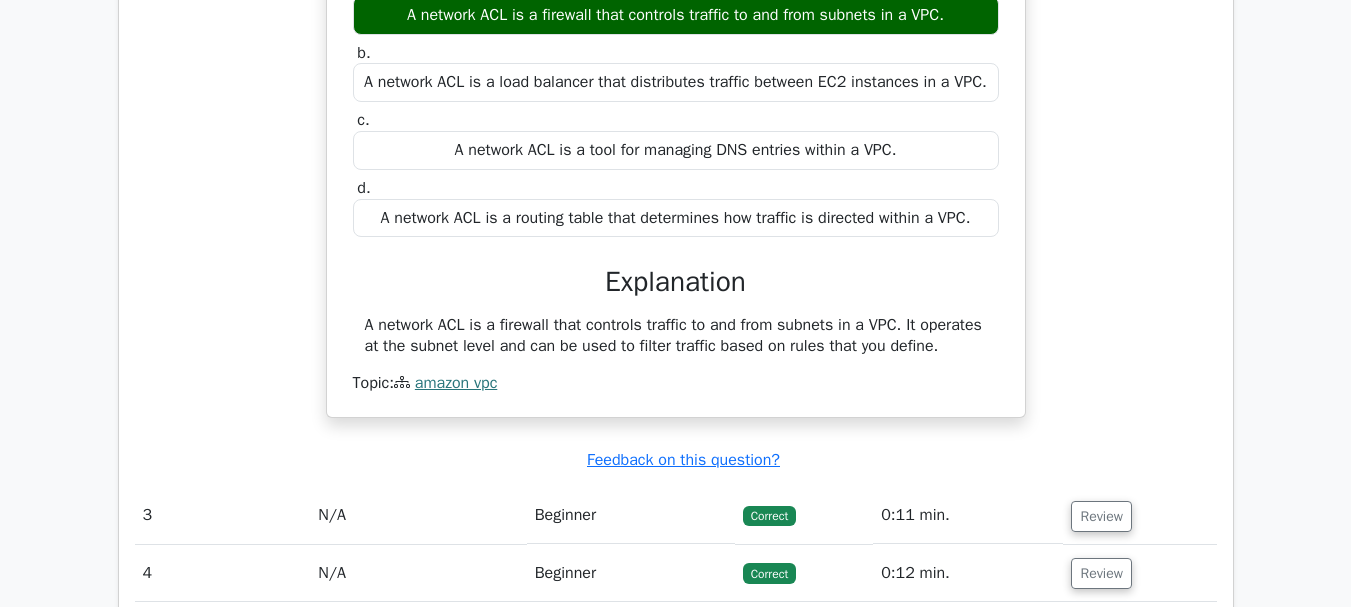 scroll, scrollTop: 2400, scrollLeft: 0, axis: vertical 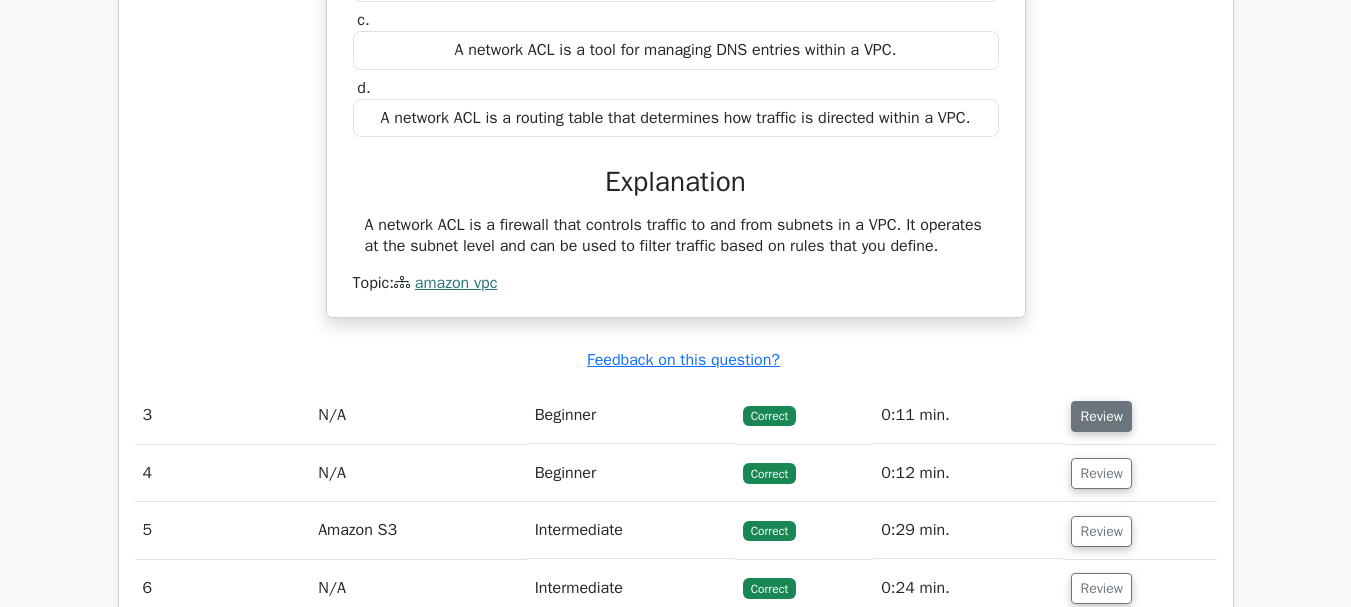 click on "Review" at bounding box center [1101, 416] 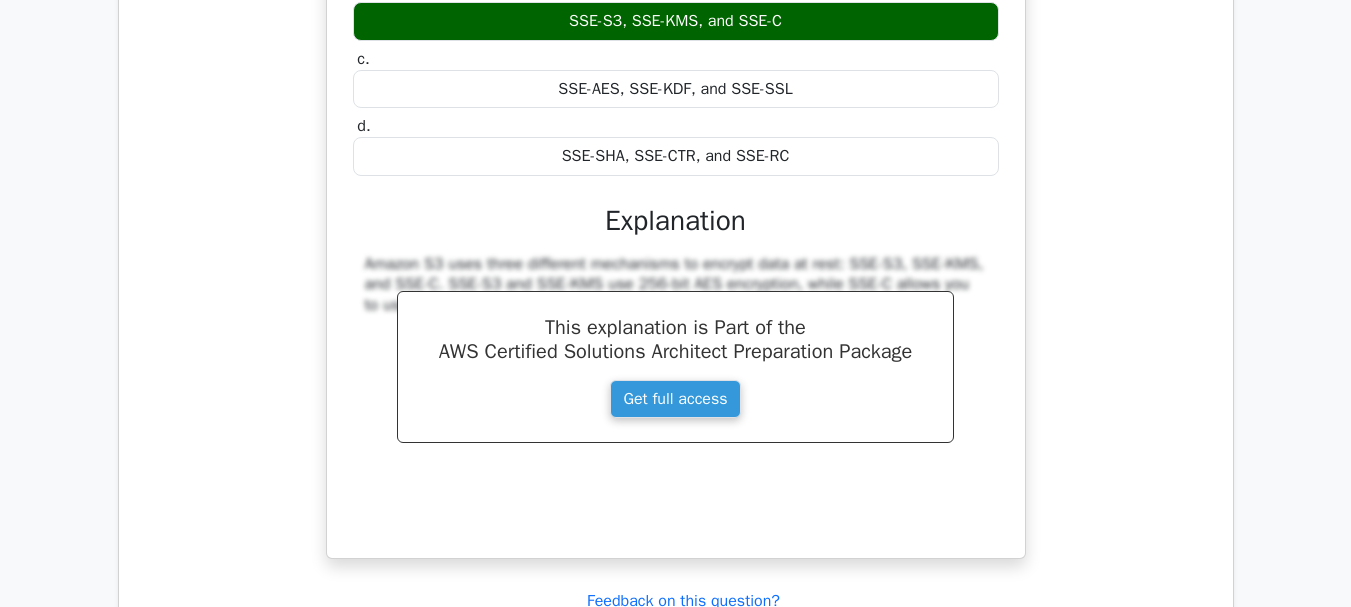 scroll, scrollTop: 3300, scrollLeft: 0, axis: vertical 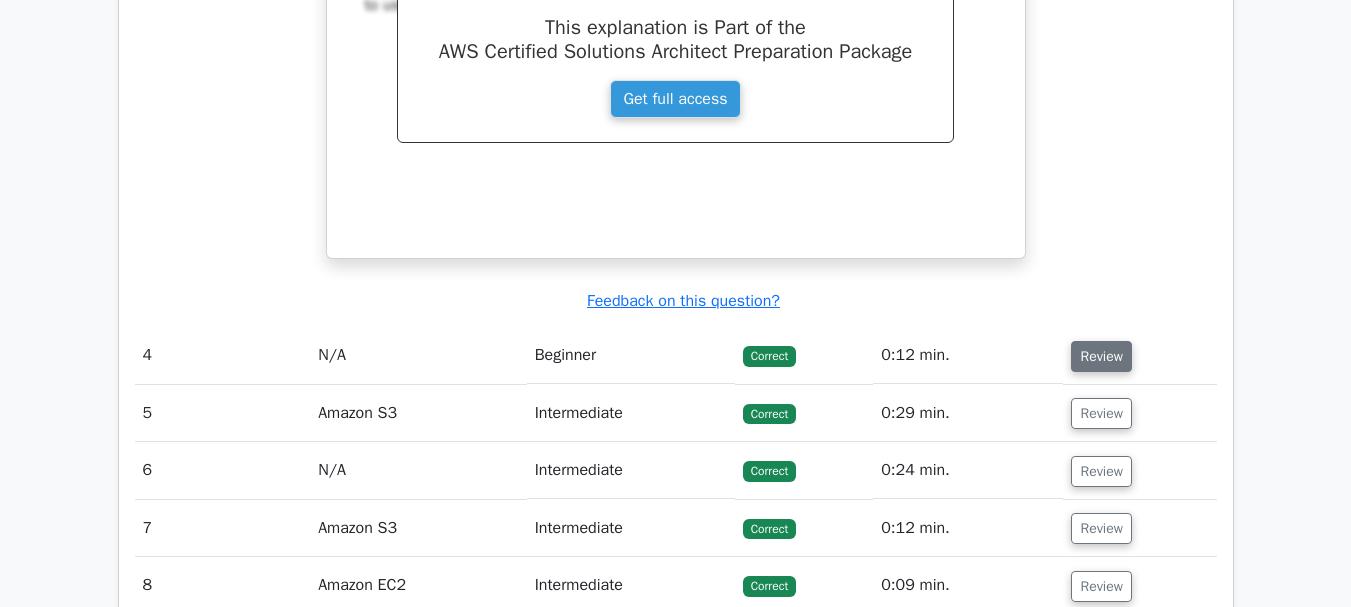 click on "Review" at bounding box center [1101, 356] 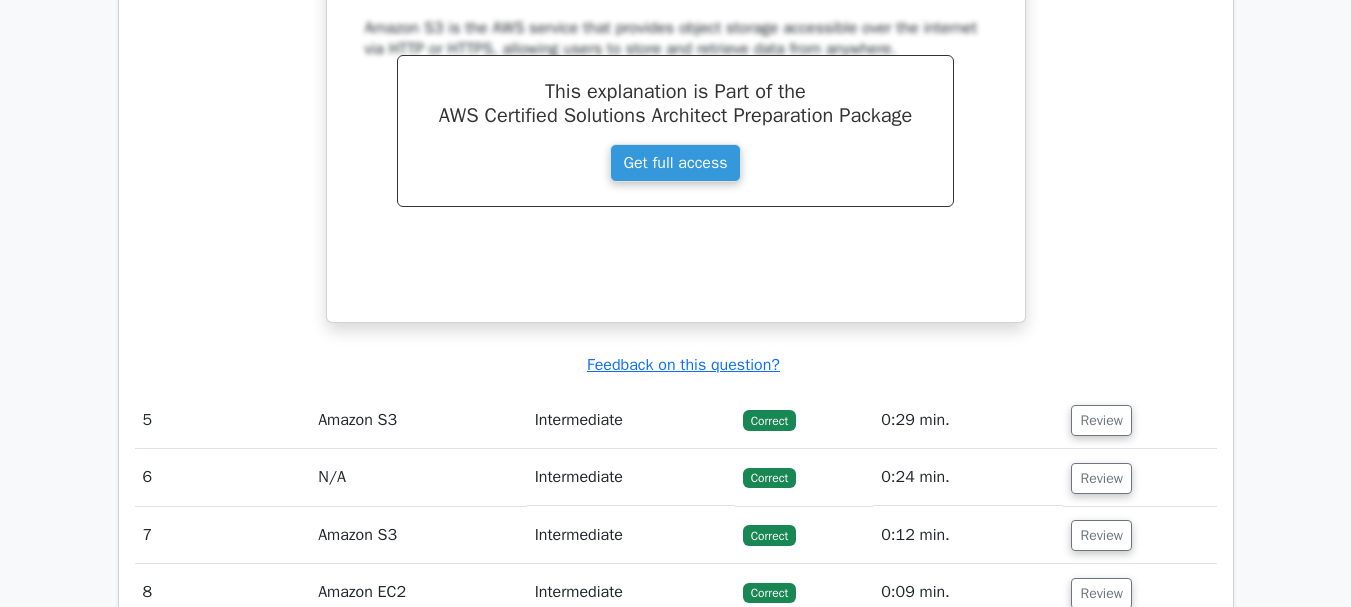 scroll, scrollTop: 4200, scrollLeft: 0, axis: vertical 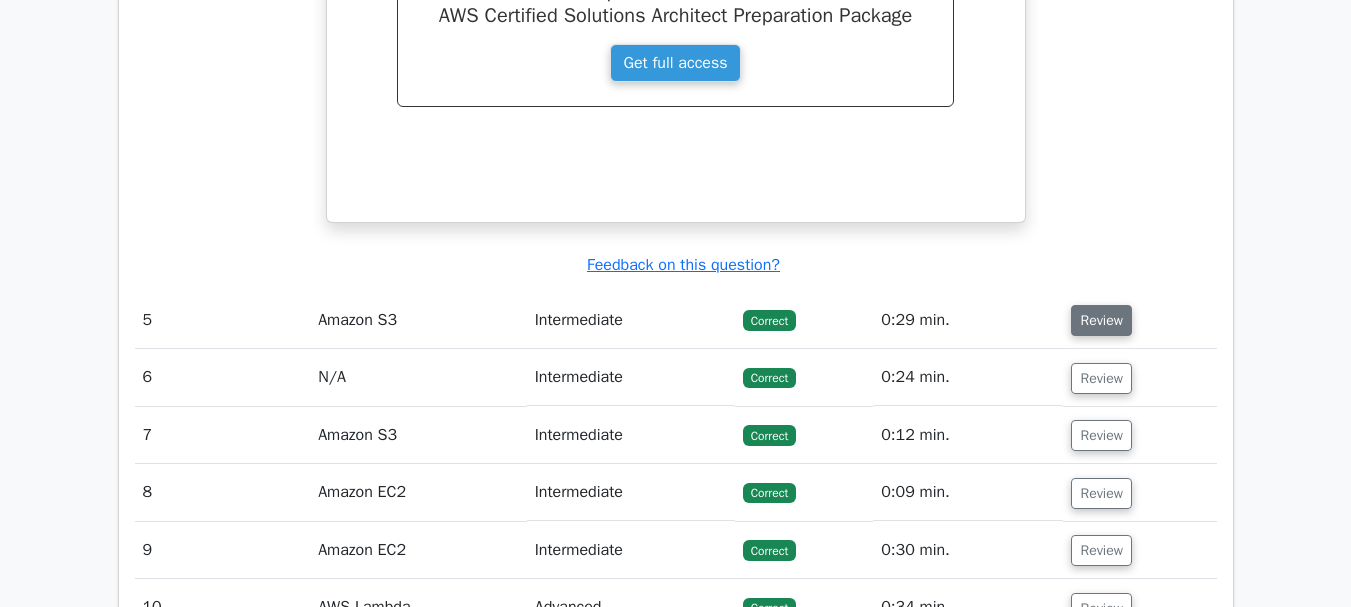 click on "Review" at bounding box center (1101, 320) 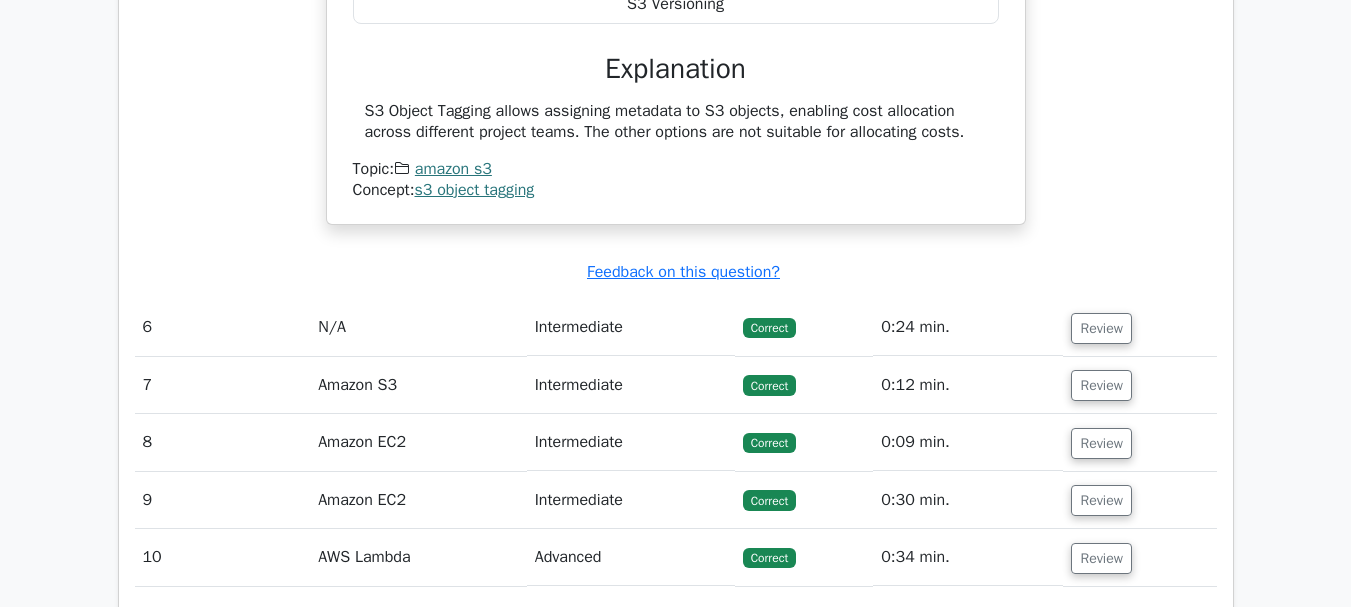 scroll, scrollTop: 5000, scrollLeft: 0, axis: vertical 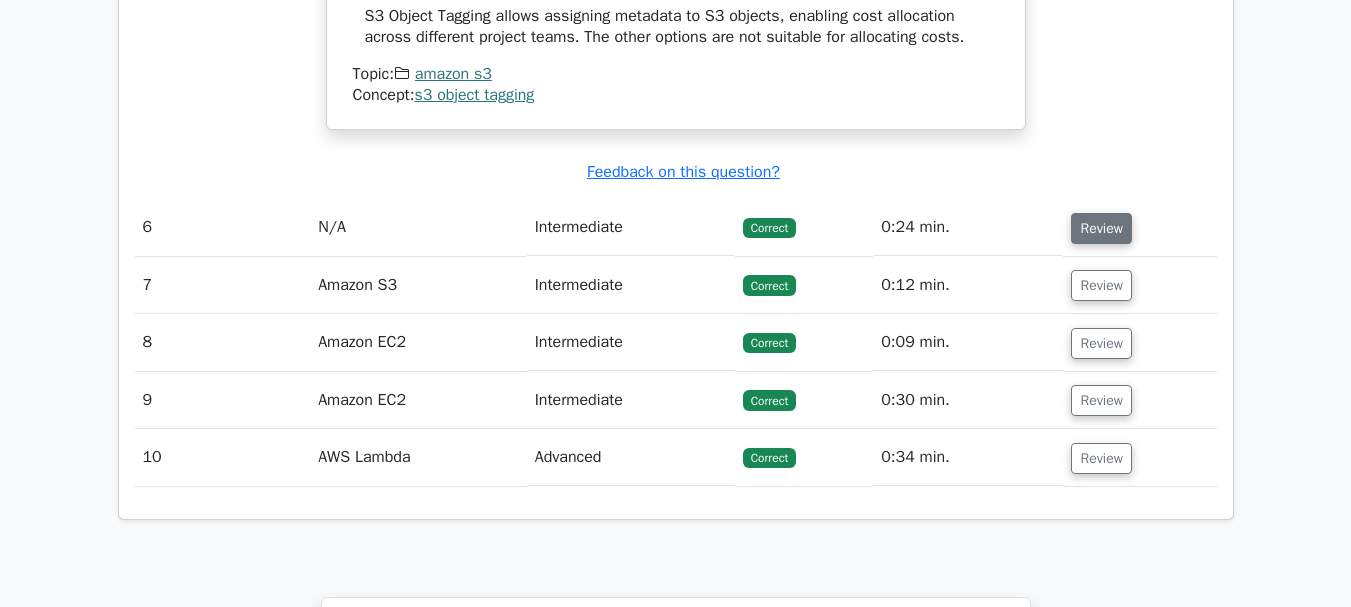 click on "Review" at bounding box center (1101, 228) 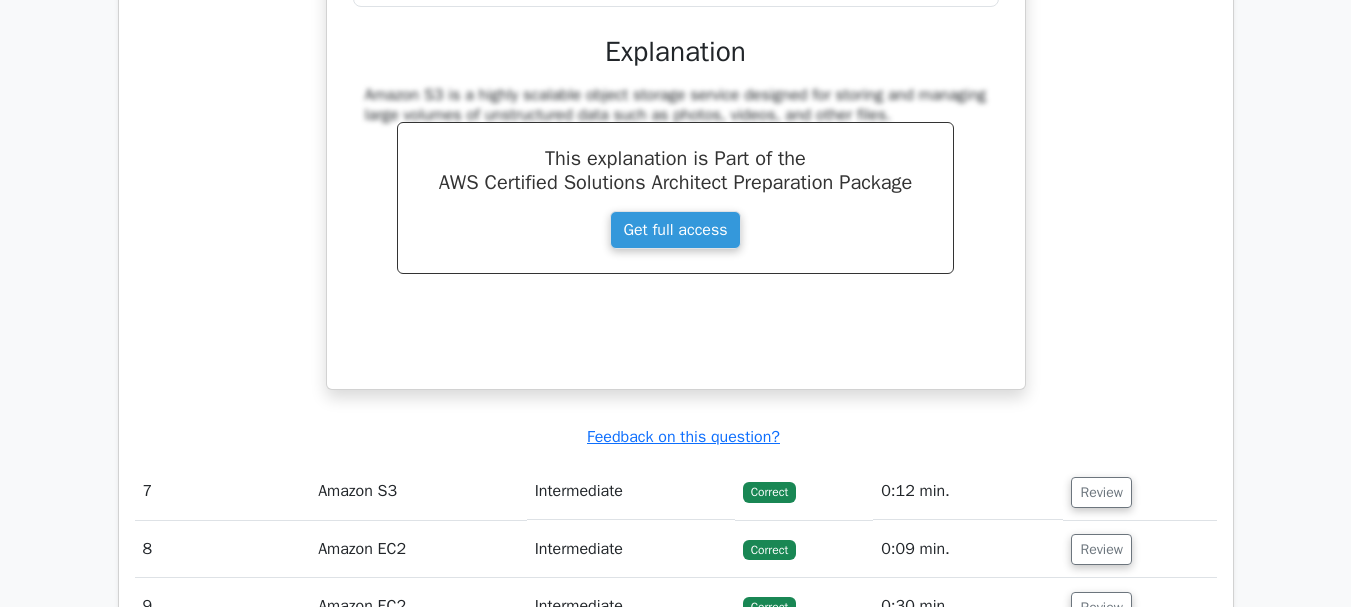 scroll, scrollTop: 5700, scrollLeft: 0, axis: vertical 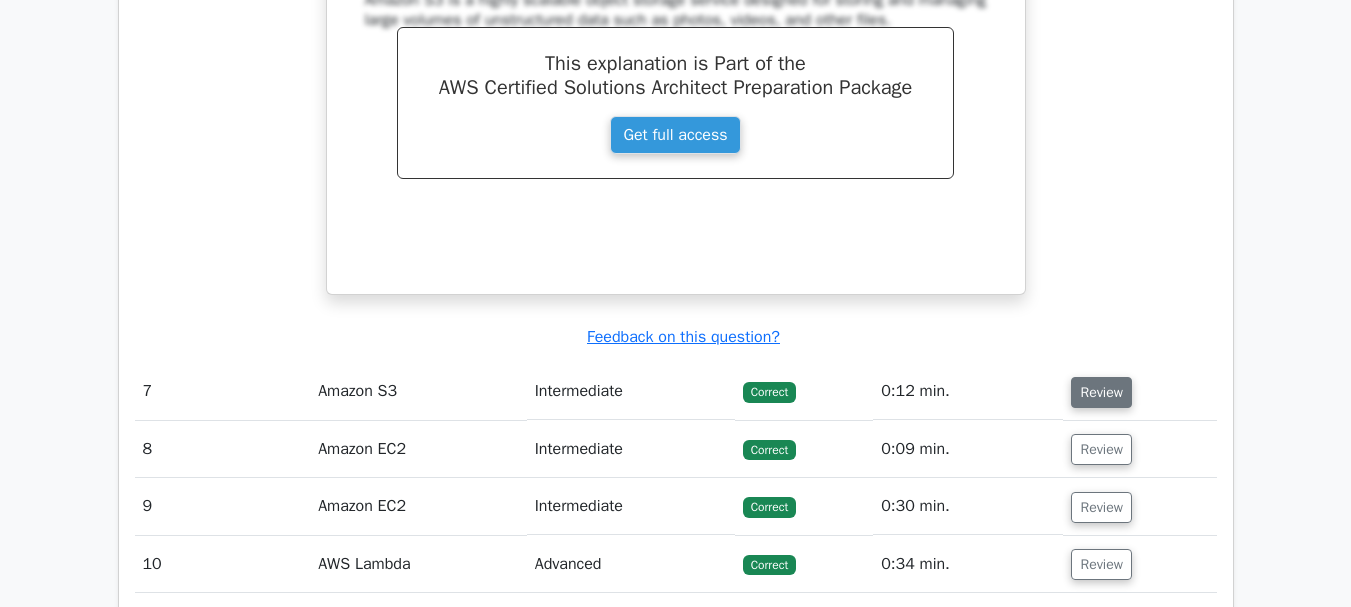 click on "Review" at bounding box center [1101, 392] 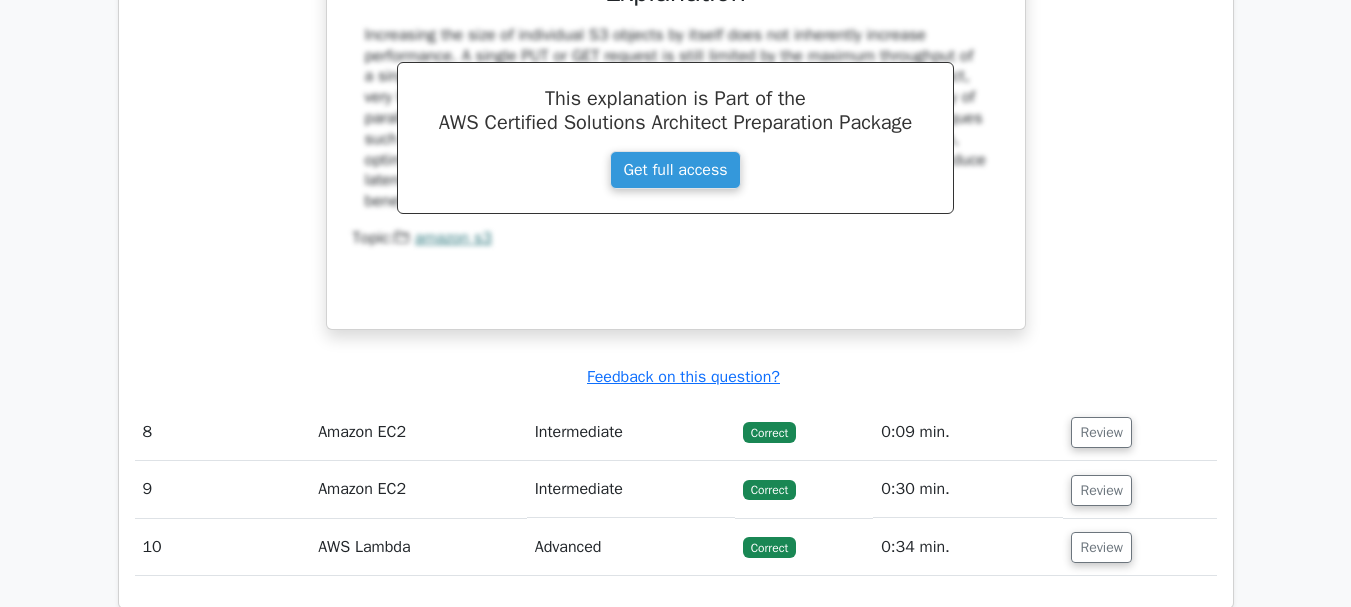 scroll, scrollTop: 6600, scrollLeft: 0, axis: vertical 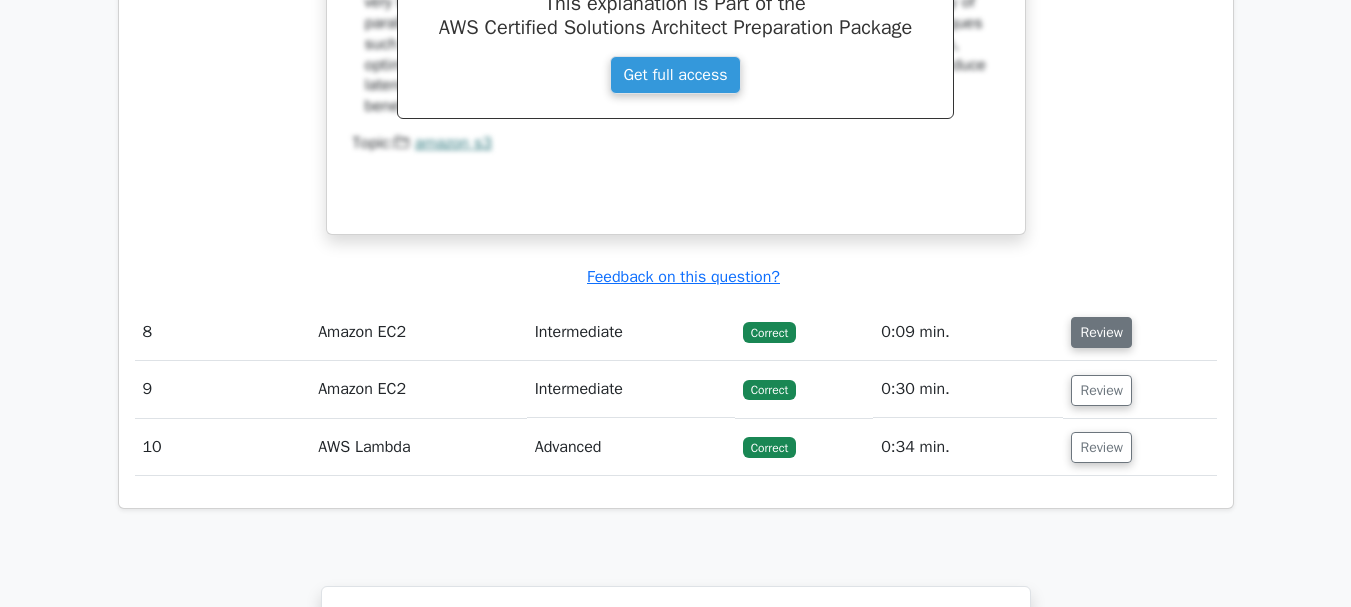 click on "Review" at bounding box center [1101, 332] 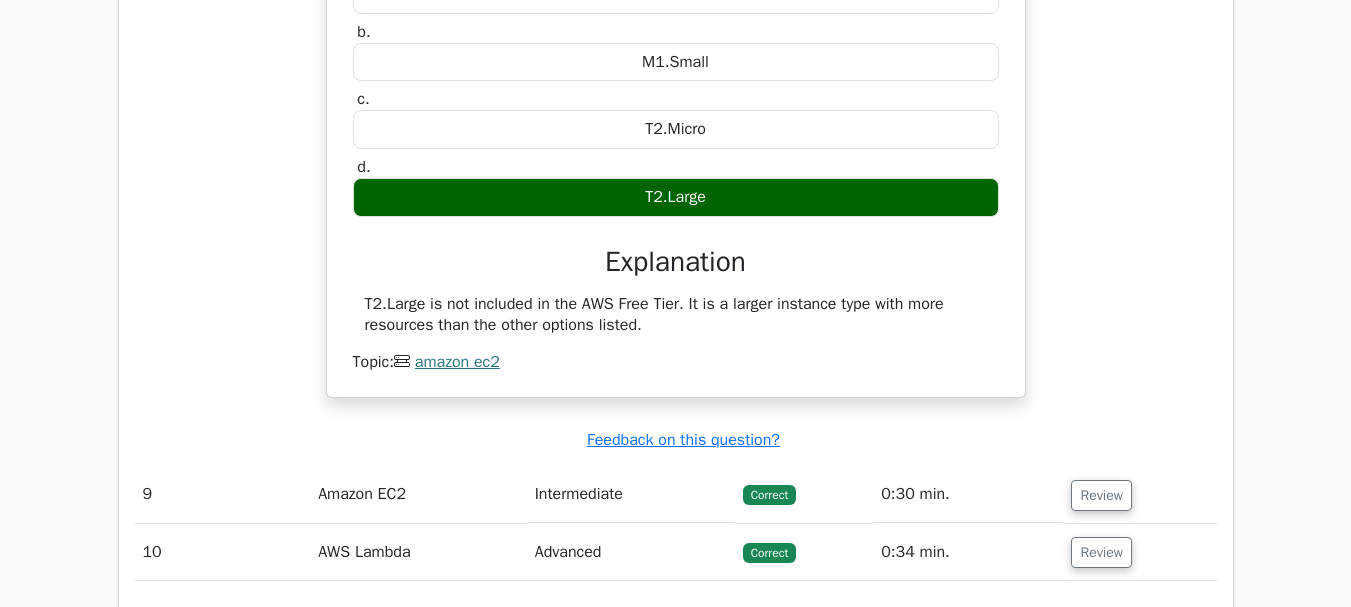 scroll, scrollTop: 7300, scrollLeft: 0, axis: vertical 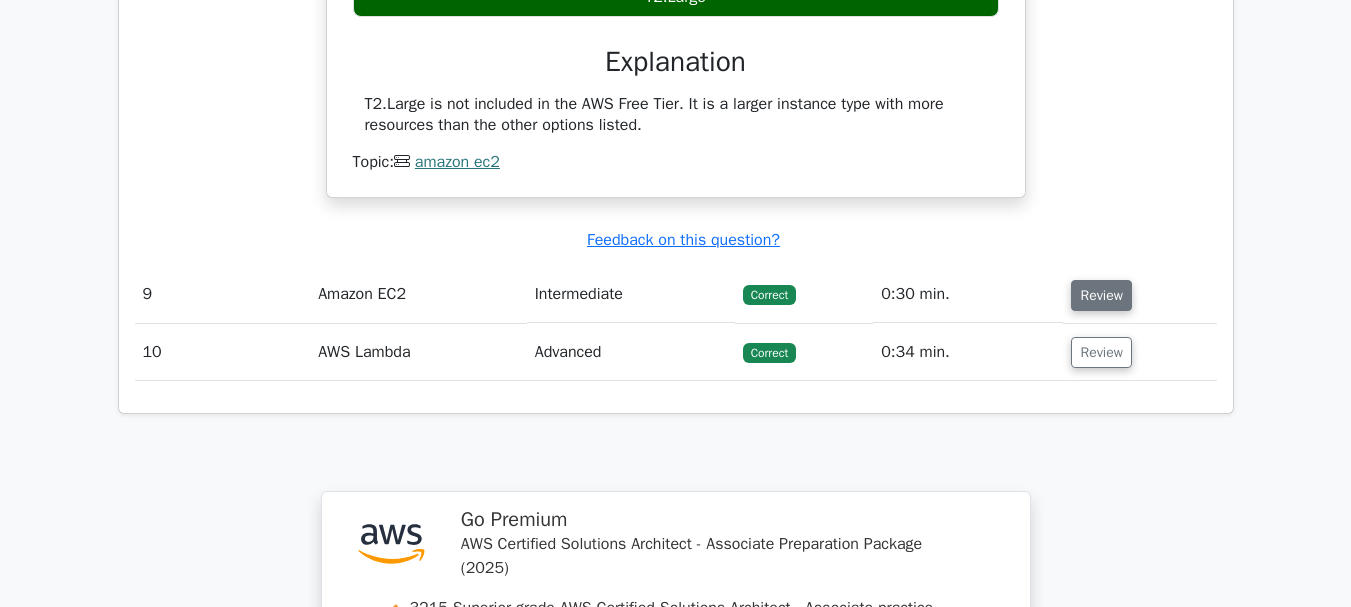 click on "Review" at bounding box center (1101, 295) 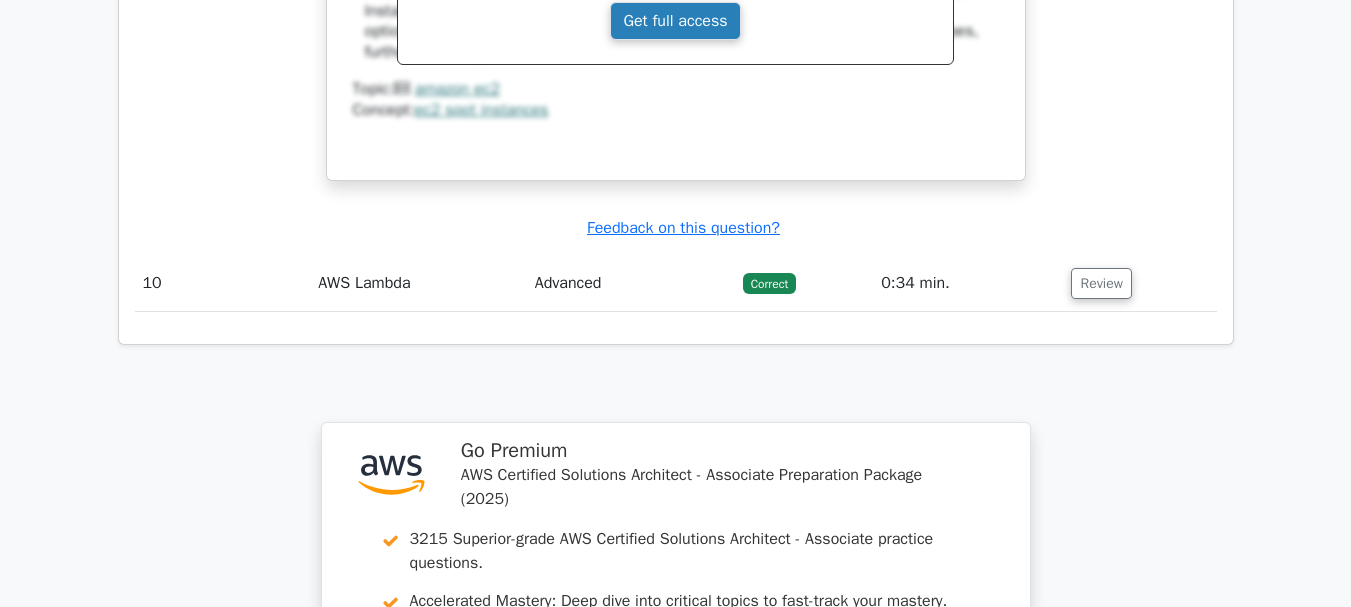 scroll, scrollTop: 8300, scrollLeft: 0, axis: vertical 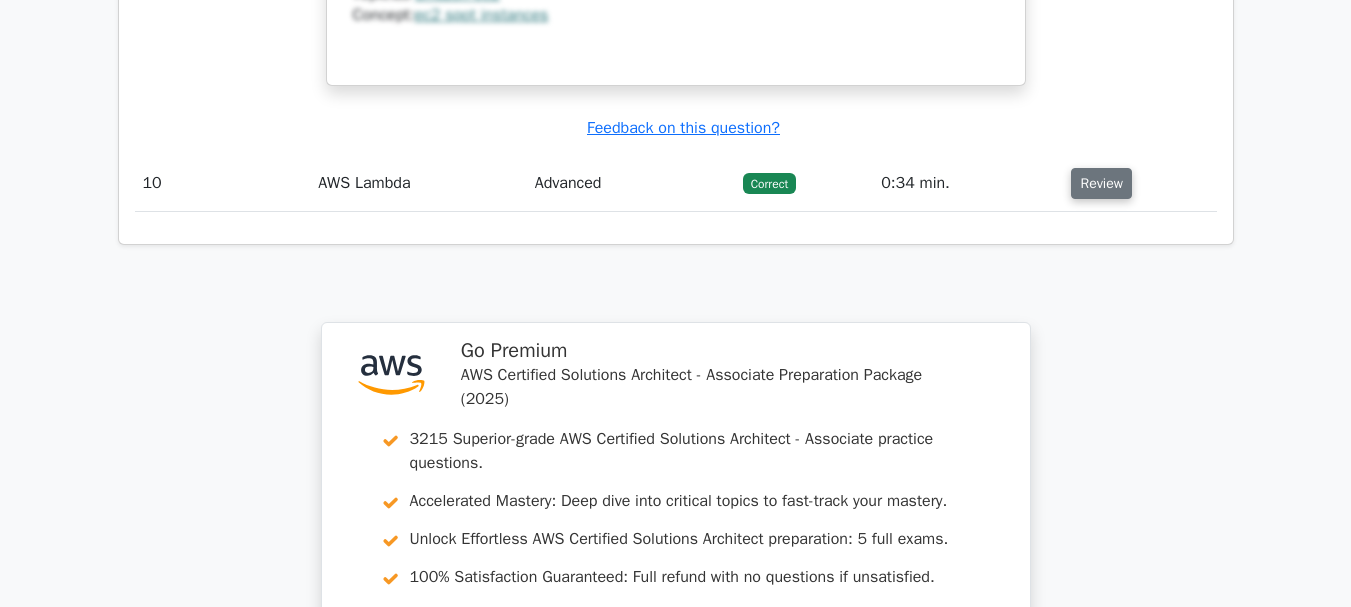 click on "Review" at bounding box center [1101, 183] 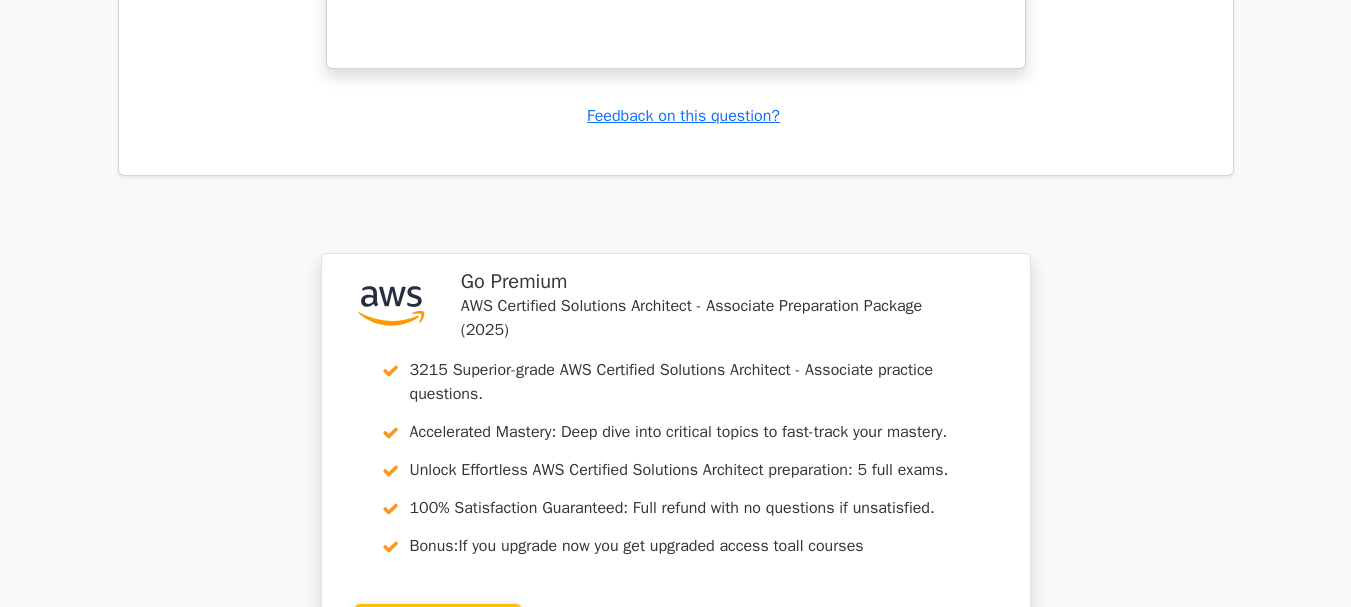 scroll, scrollTop: 9750, scrollLeft: 0, axis: vertical 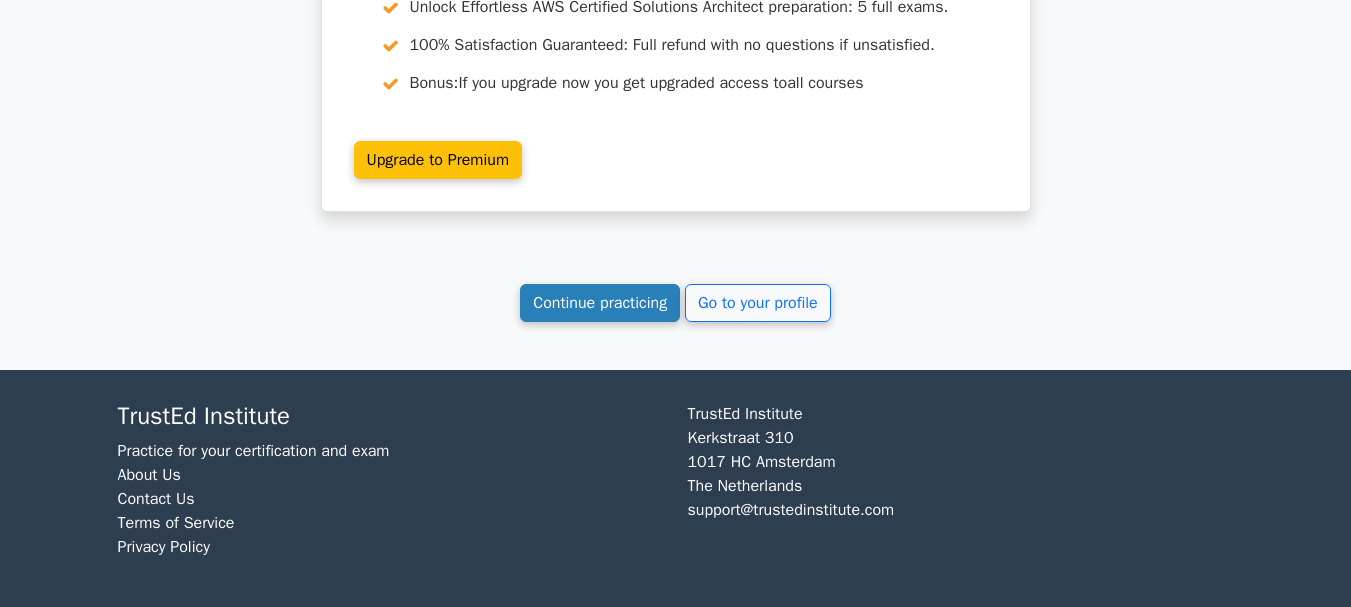 click on "Continue practicing" at bounding box center (600, 303) 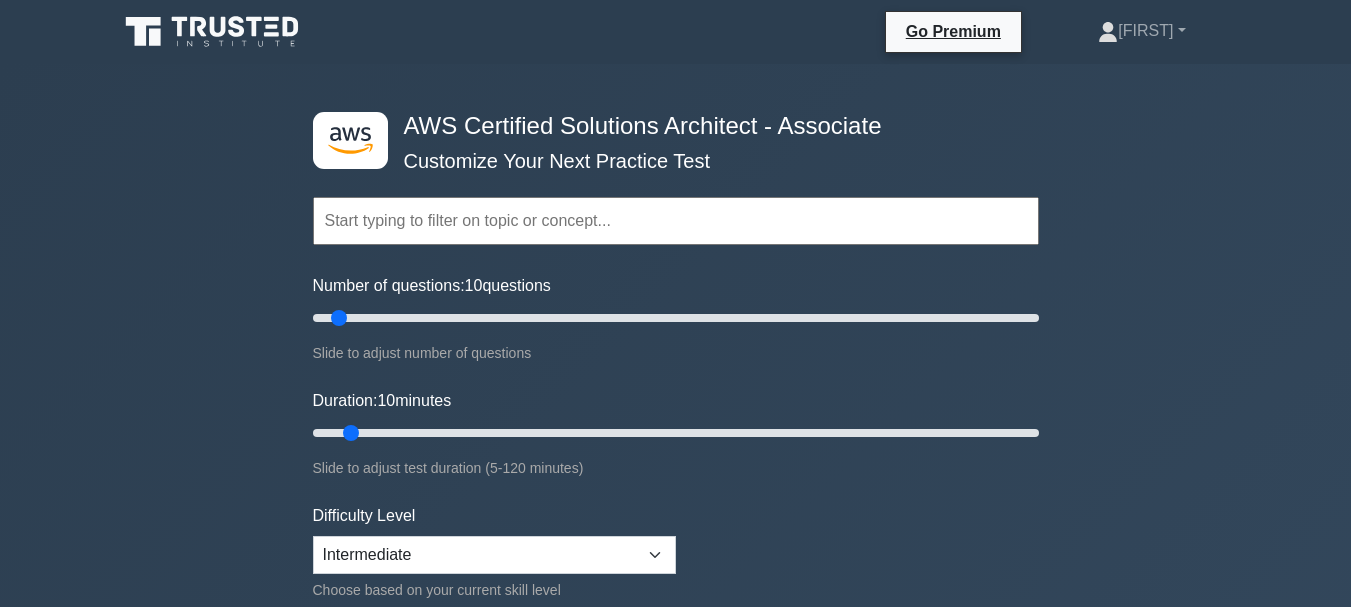 scroll, scrollTop: 0, scrollLeft: 0, axis: both 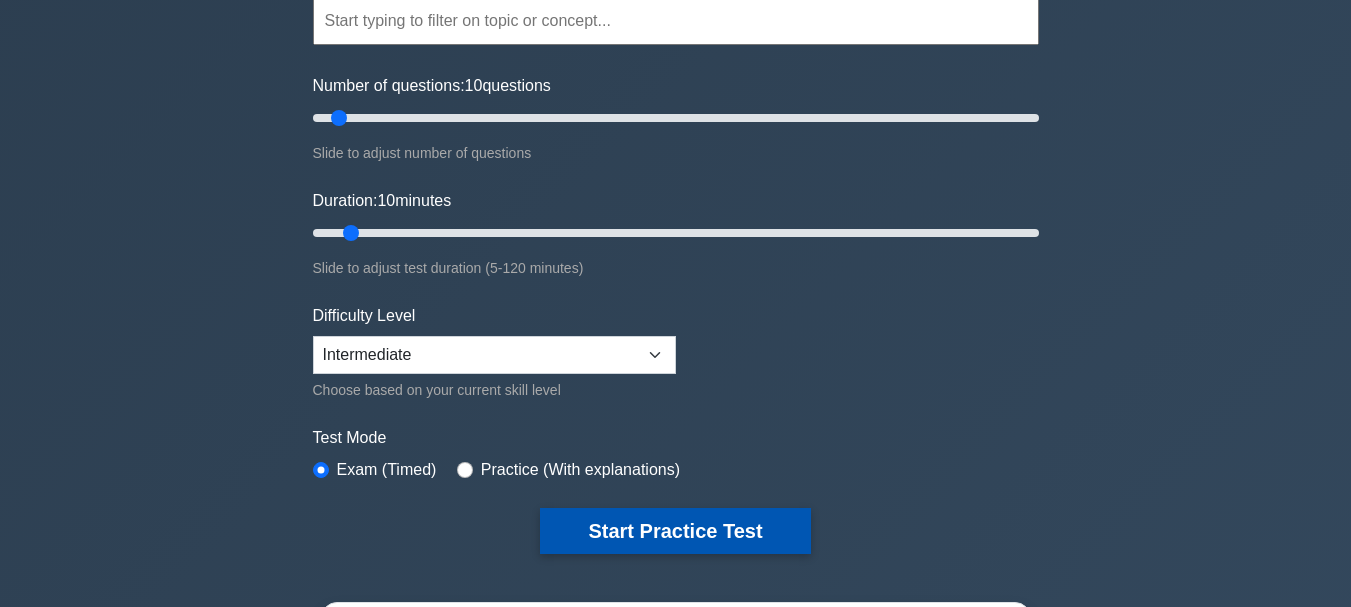 click on "Start Practice Test" at bounding box center [675, 531] 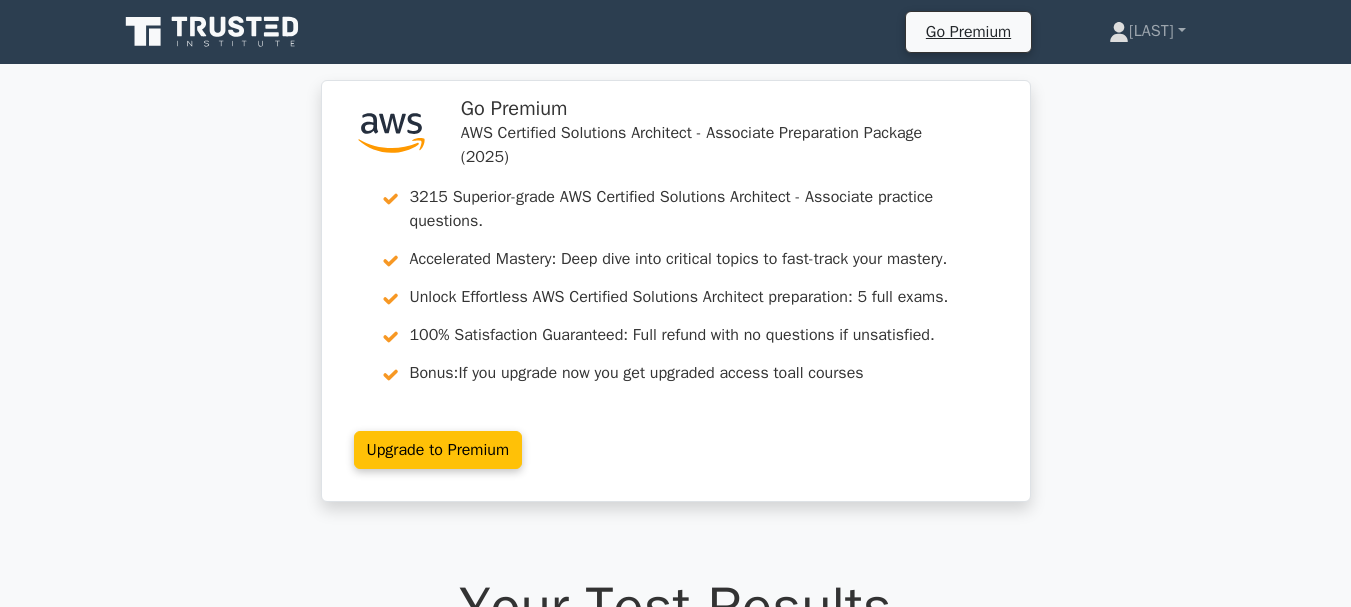 scroll, scrollTop: 0, scrollLeft: 0, axis: both 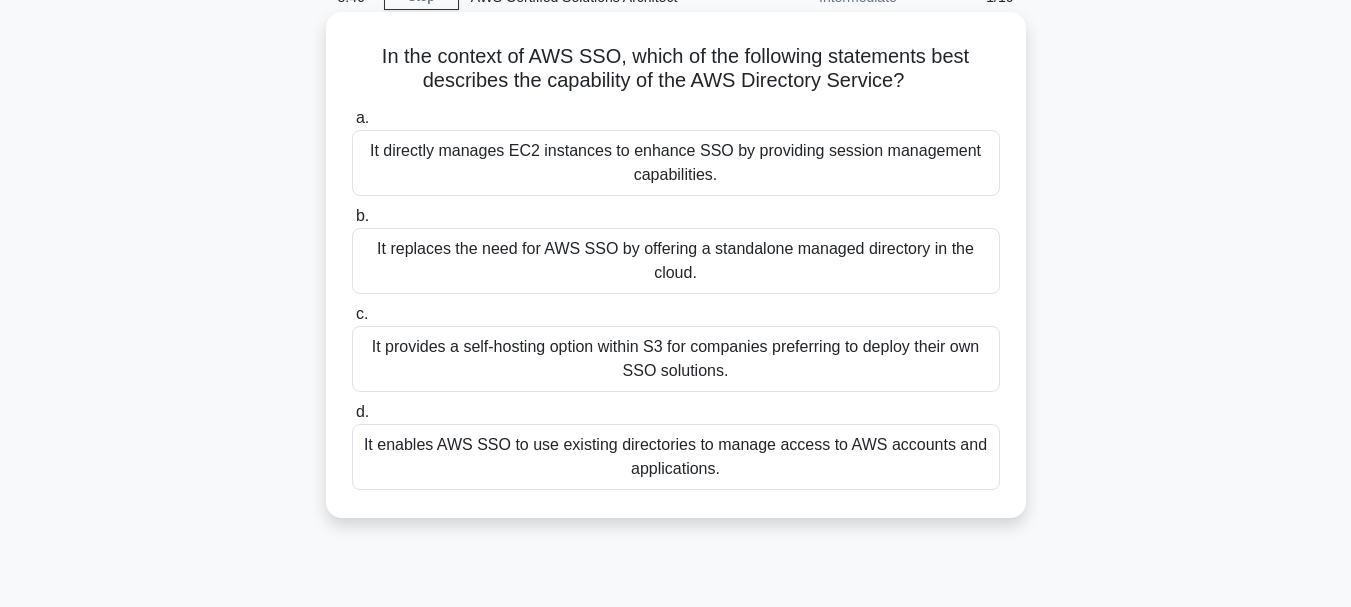 click on "It enables AWS SSO to use existing directories to manage access to AWS accounts and applications." at bounding box center (676, 457) 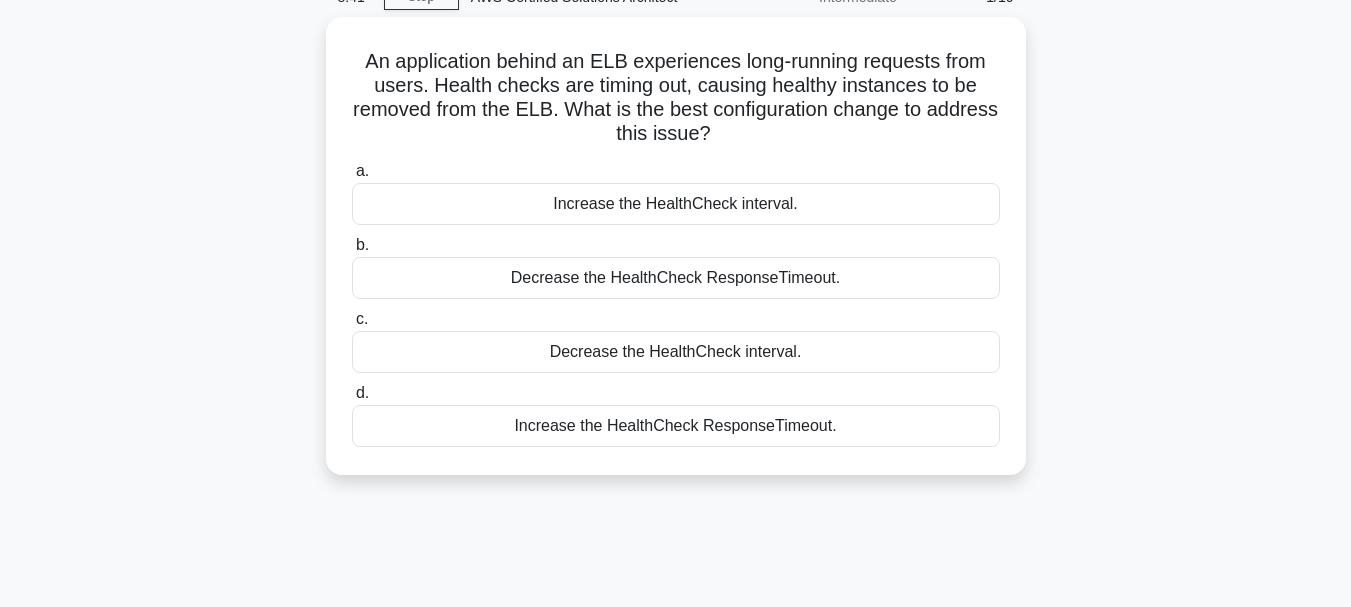 scroll, scrollTop: 0, scrollLeft: 0, axis: both 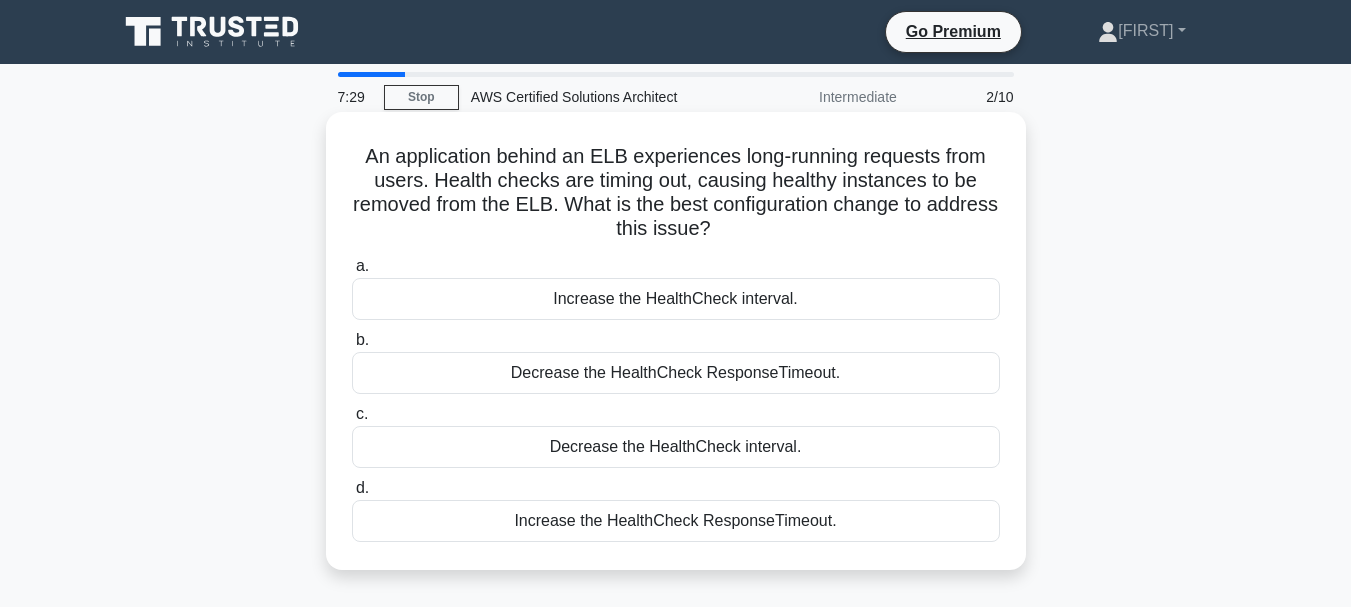 click on "Decrease the HealthCheck interval." at bounding box center (676, 447) 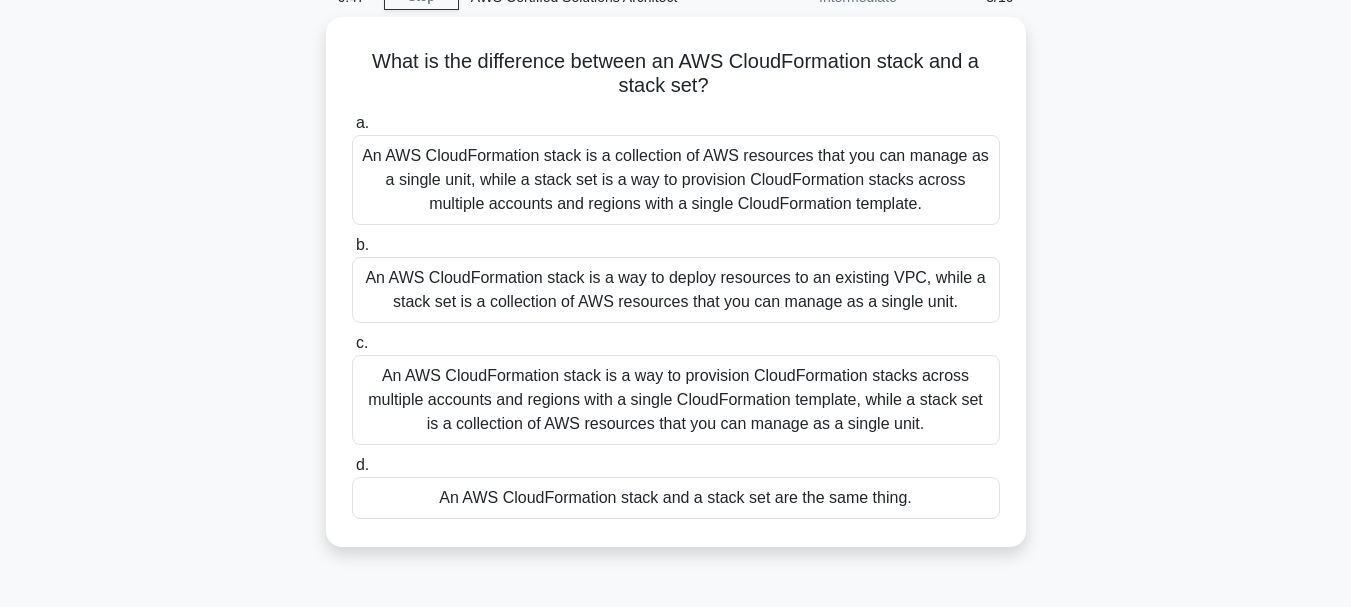 scroll, scrollTop: 200, scrollLeft: 0, axis: vertical 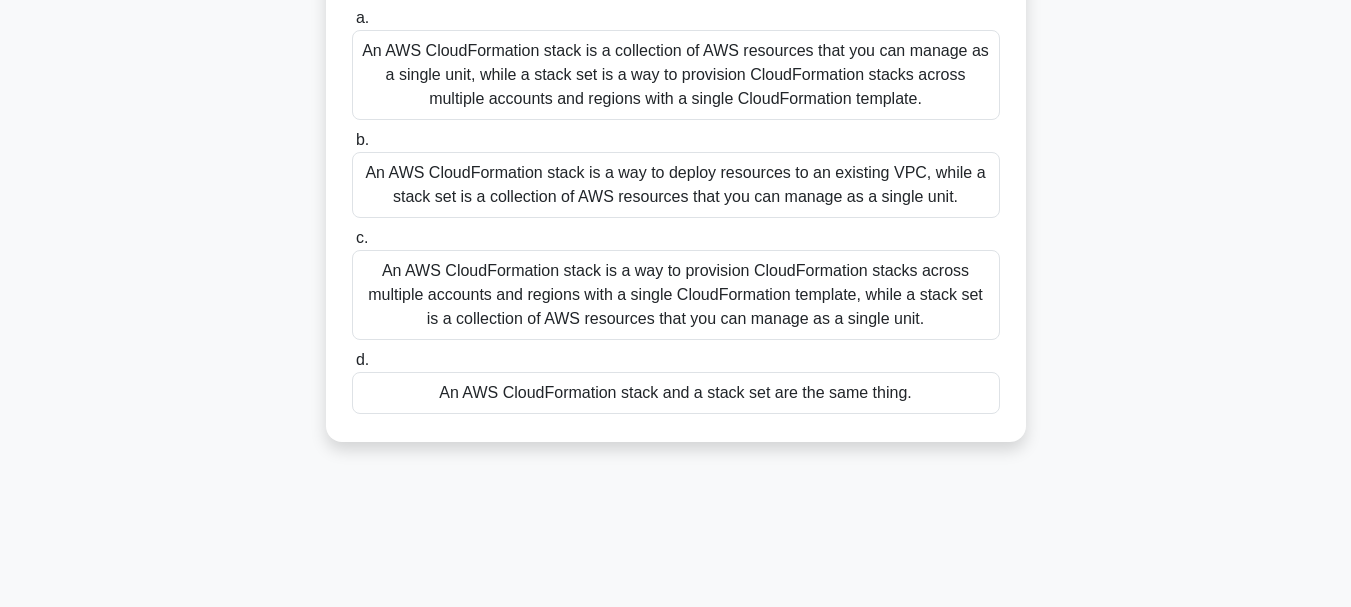 click on "An AWS CloudFormation stack is a way to provision CloudFormation stacks across multiple accounts and regions with a single CloudFormation template, while a stack set is a collection of AWS resources that you can manage as a single unit." at bounding box center (676, 295) 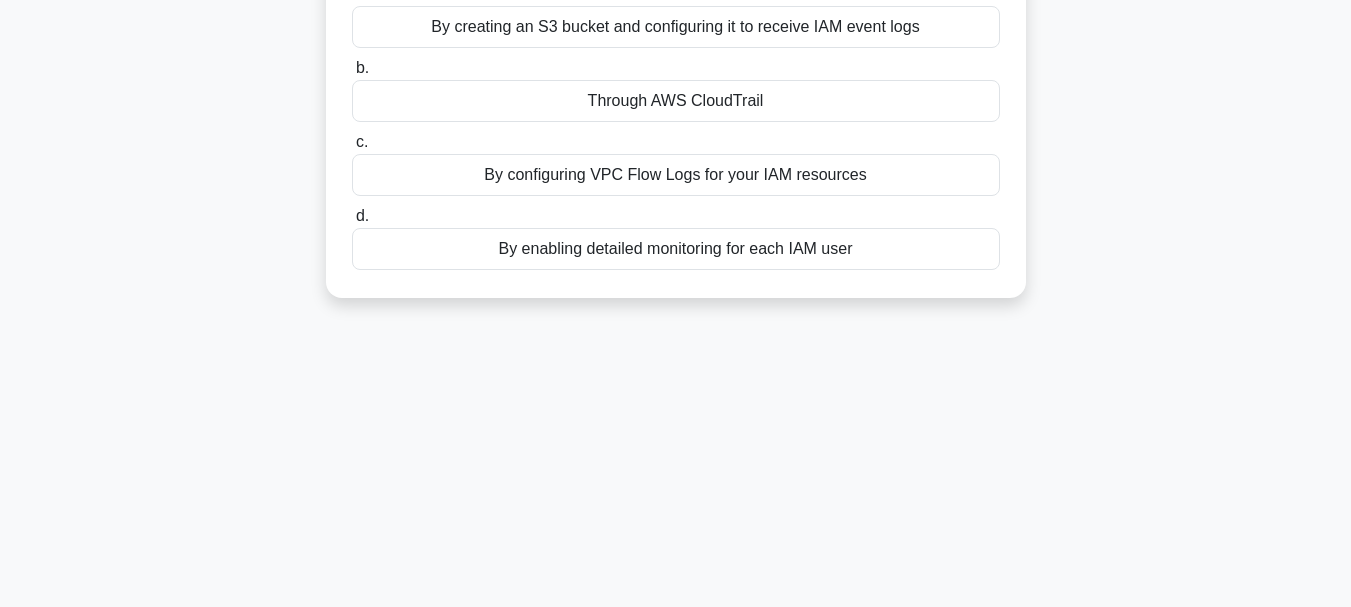 scroll, scrollTop: 0, scrollLeft: 0, axis: both 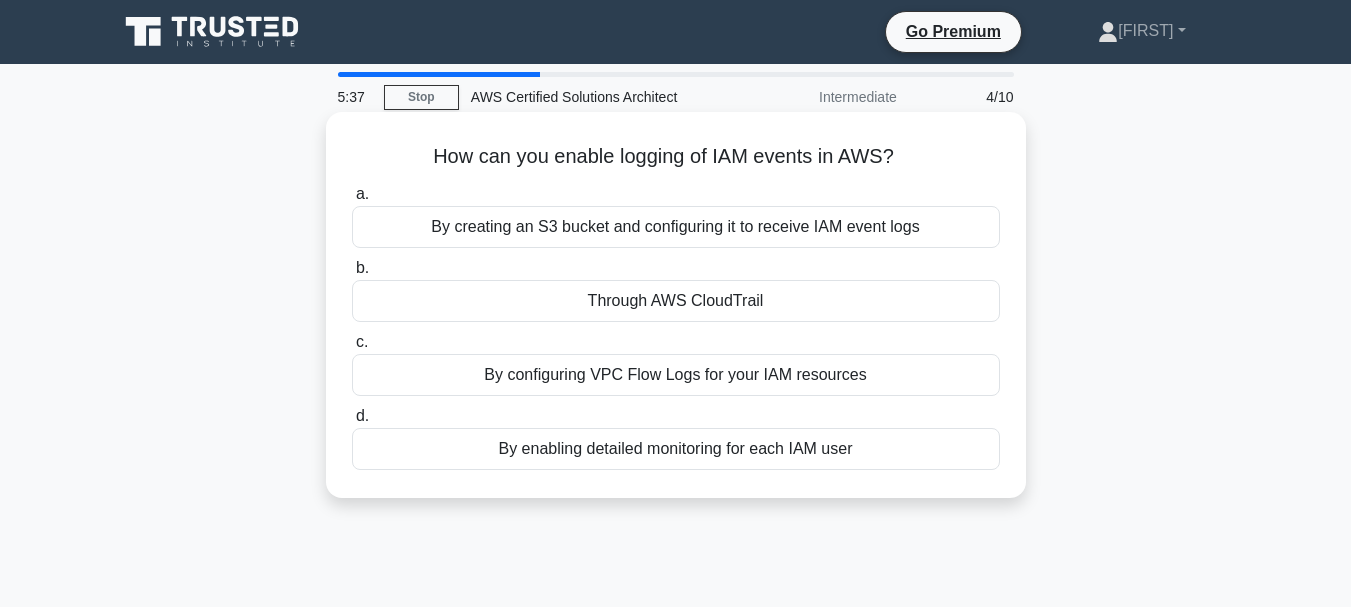 click on "Through AWS CloudTrail" at bounding box center (676, 301) 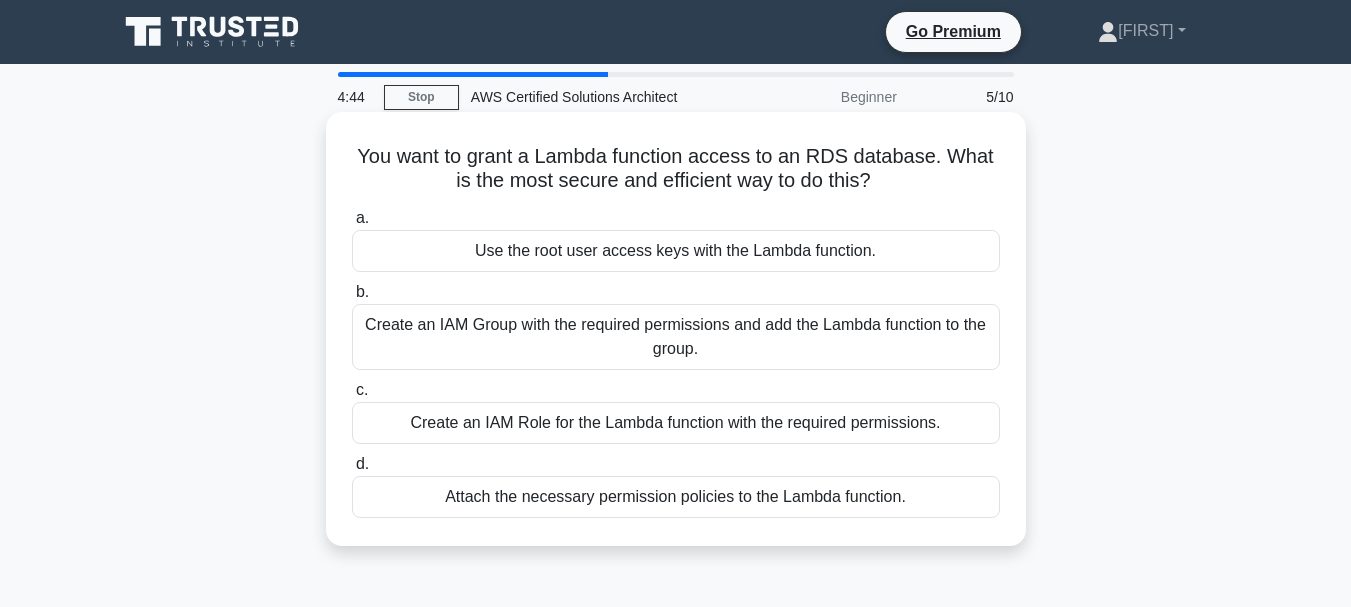 click on "Create an IAM Group with the required permissions and add the Lambda function to the group." at bounding box center (676, 337) 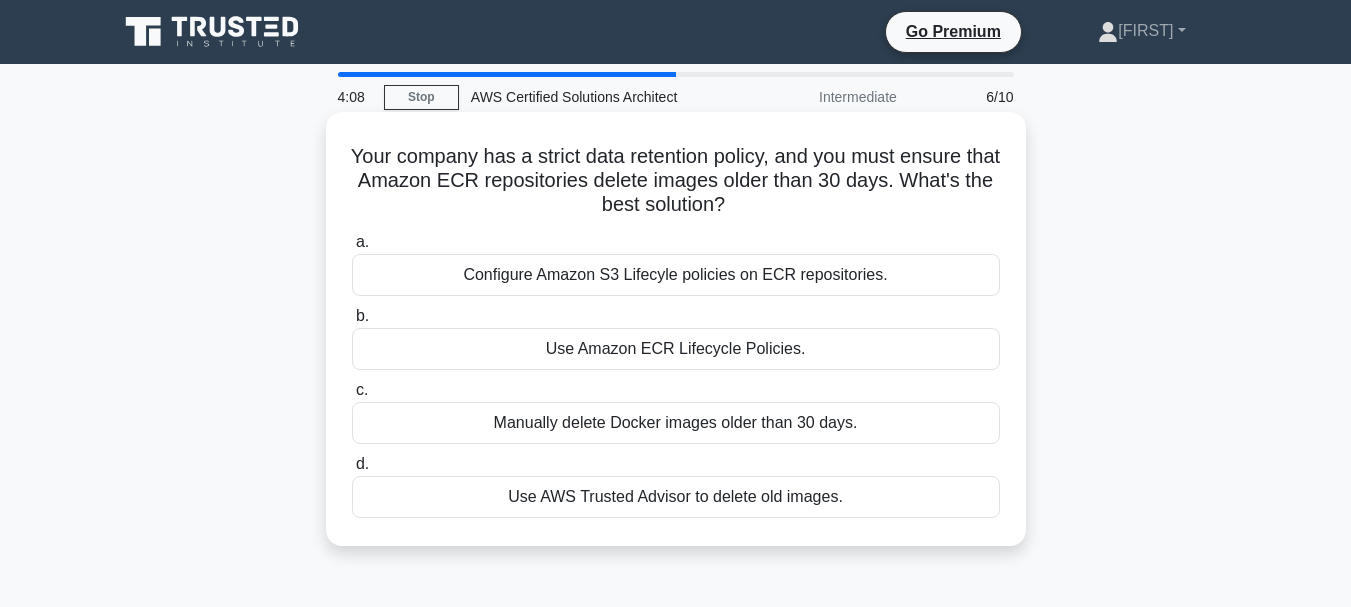 click on "Configure Amazon S3 Lifecyle policies on ECR repositories." at bounding box center (676, 275) 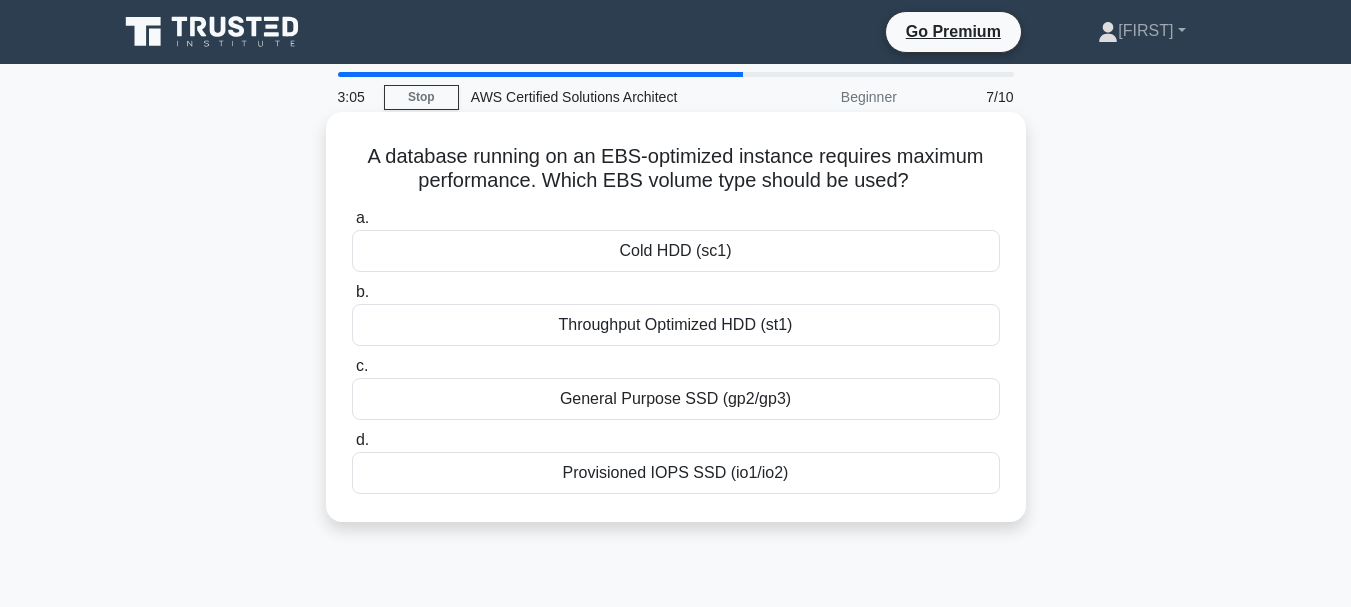click on "Provisioned IOPS SSD (io1/io2)" at bounding box center (676, 473) 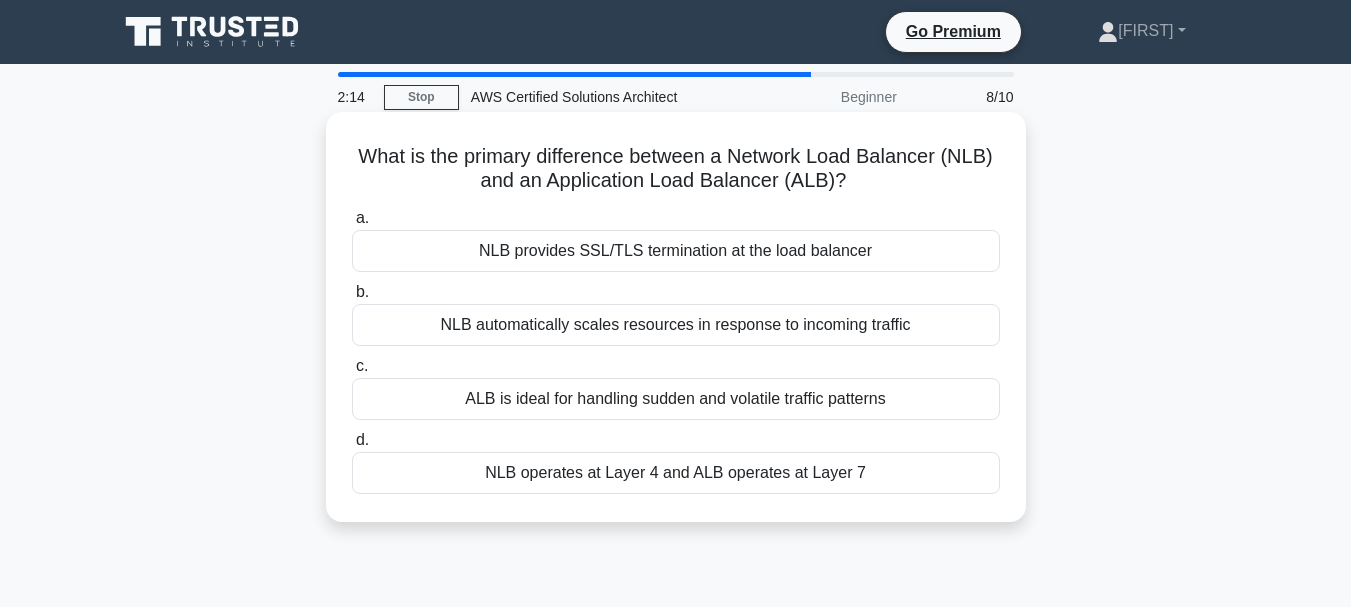 click on "ALB is ideal for handling sudden and volatile traffic patterns" at bounding box center [676, 399] 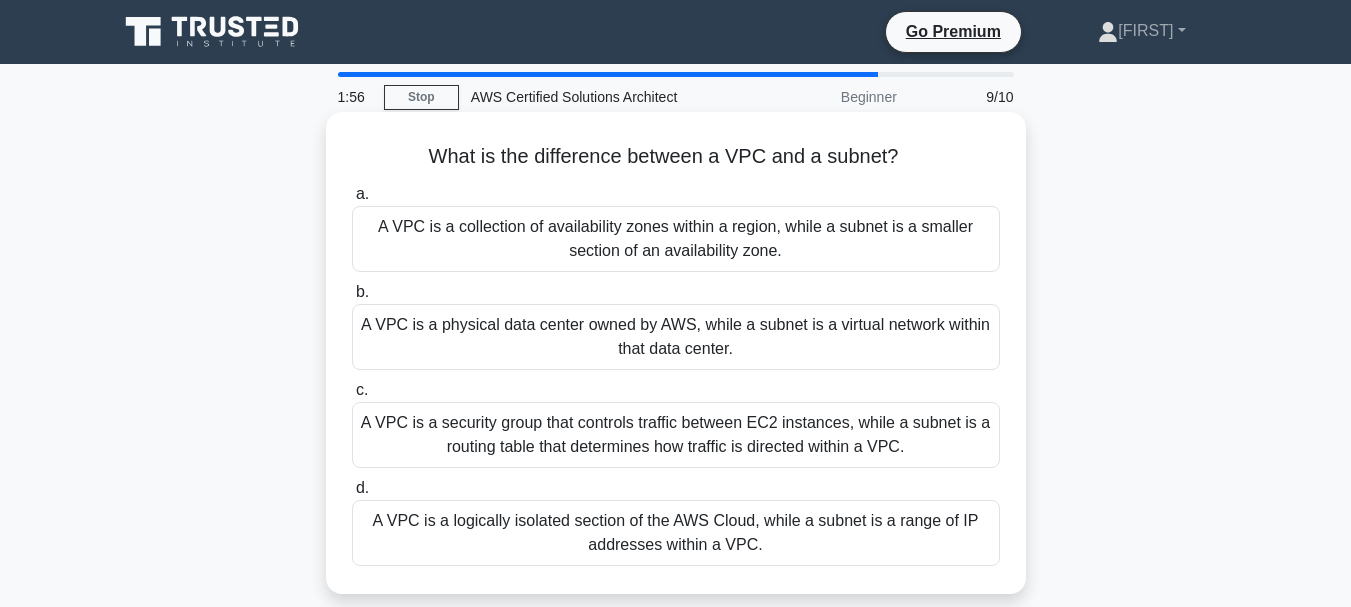 scroll, scrollTop: 100, scrollLeft: 0, axis: vertical 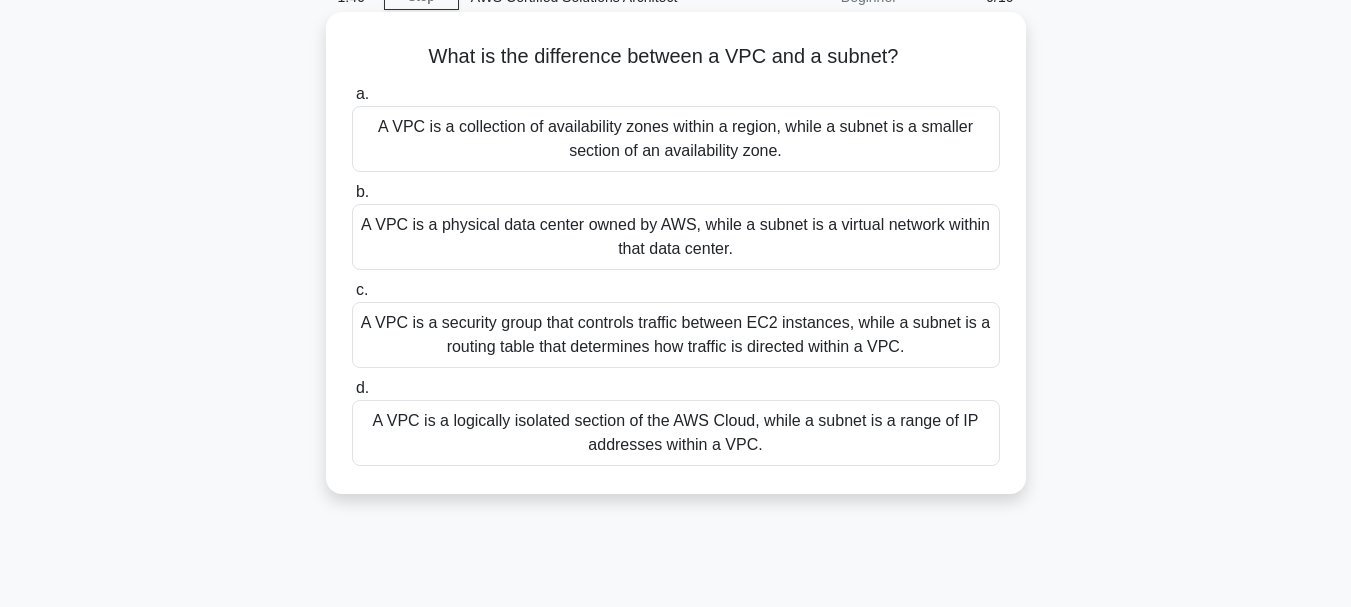 click on "A VPC is a logically isolated section of the AWS Cloud, while a subnet is a range of IP addresses within a VPC." at bounding box center [676, 433] 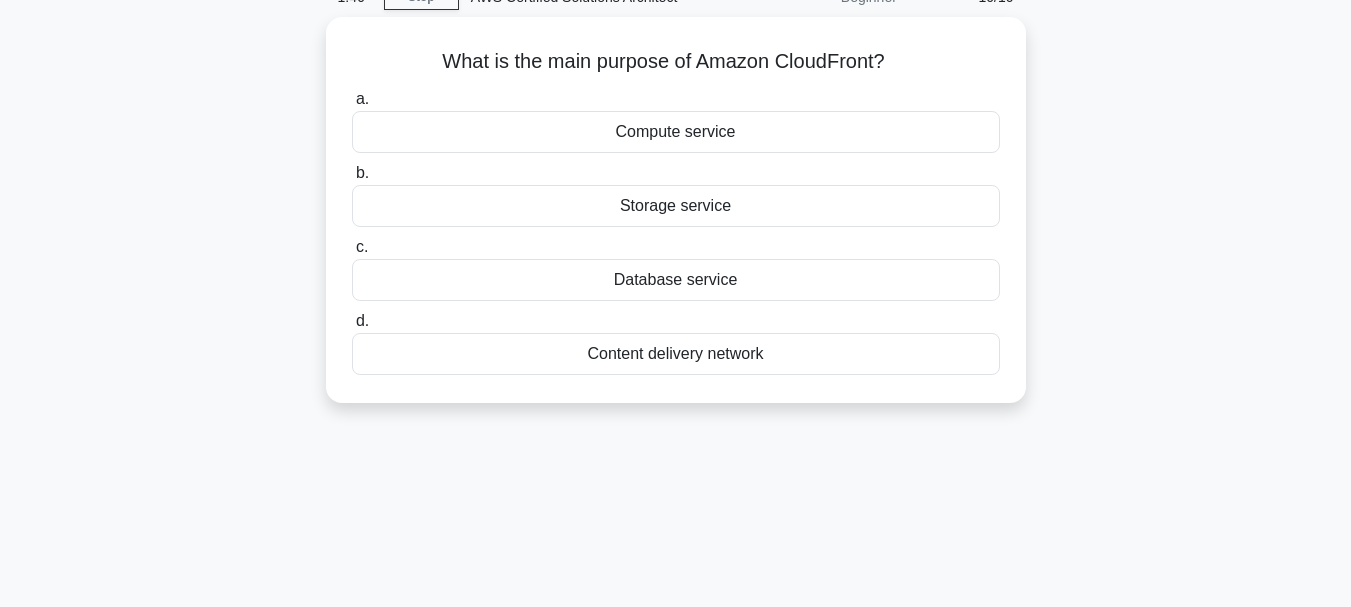 scroll, scrollTop: 0, scrollLeft: 0, axis: both 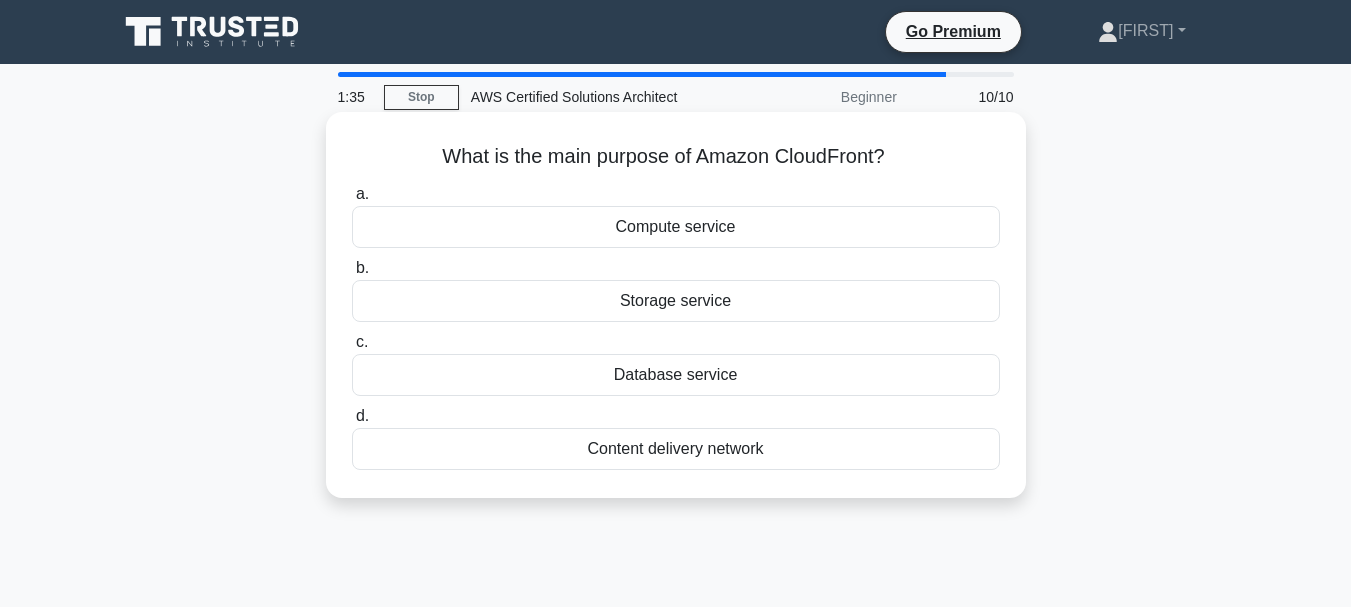 click on "Content delivery network" at bounding box center [676, 449] 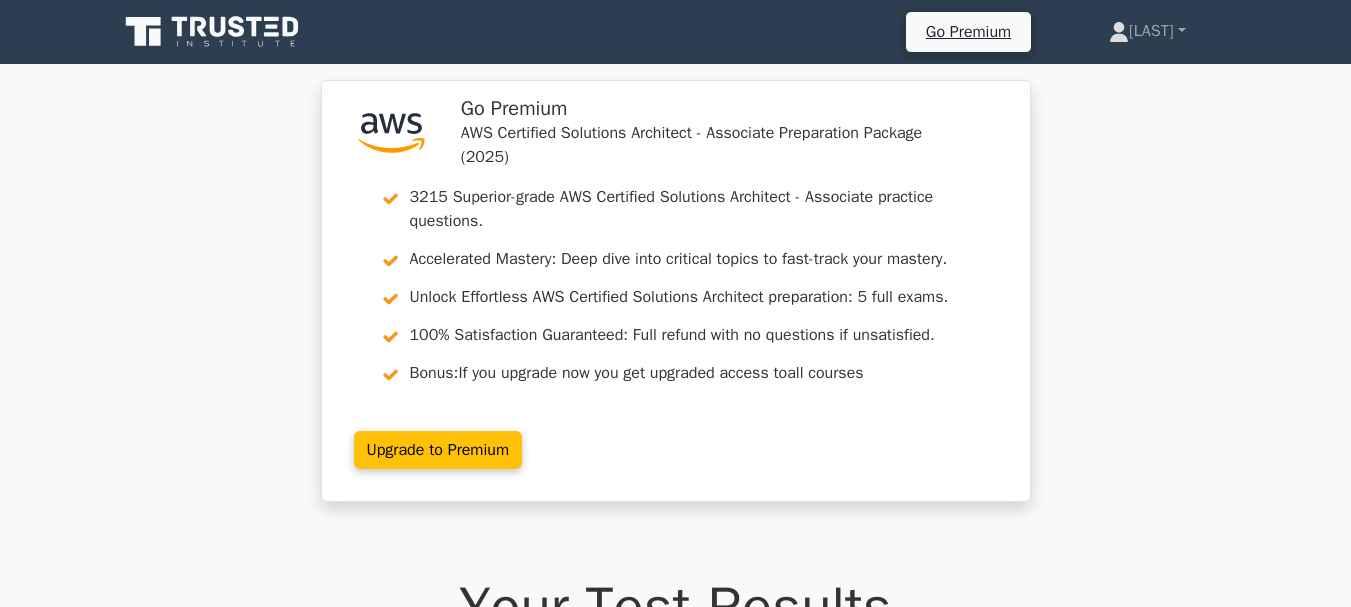 scroll, scrollTop: 0, scrollLeft: 0, axis: both 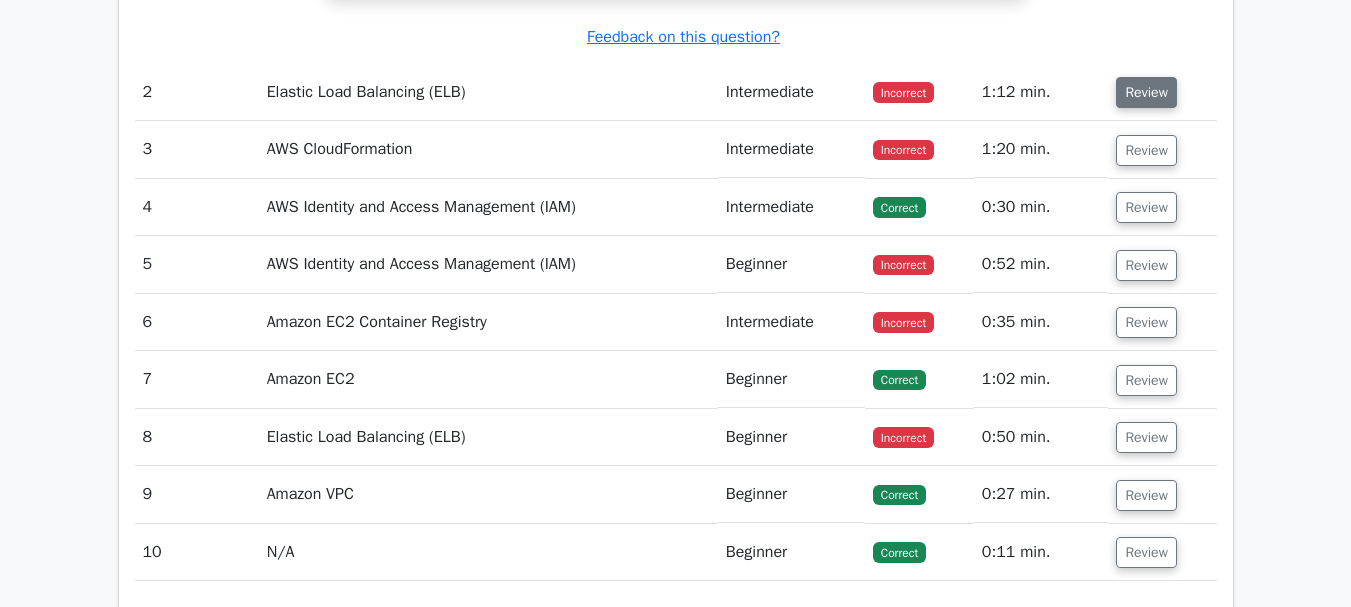 click on "Review" at bounding box center (1146, 92) 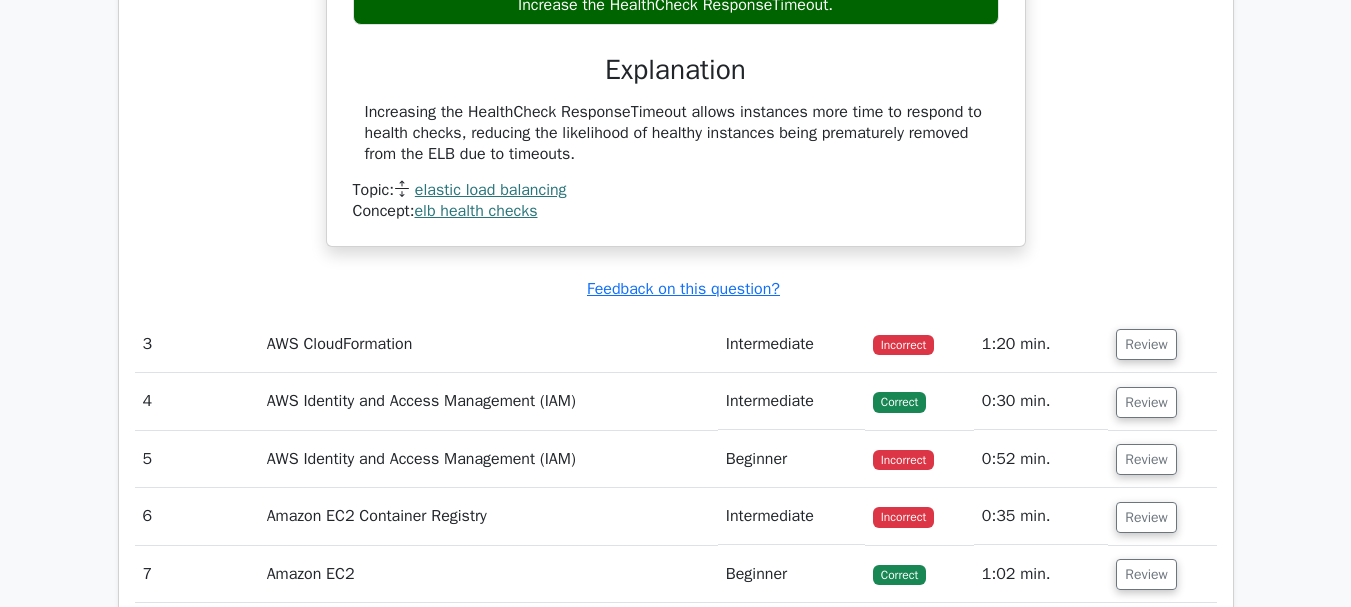 scroll, scrollTop: 3100, scrollLeft: 0, axis: vertical 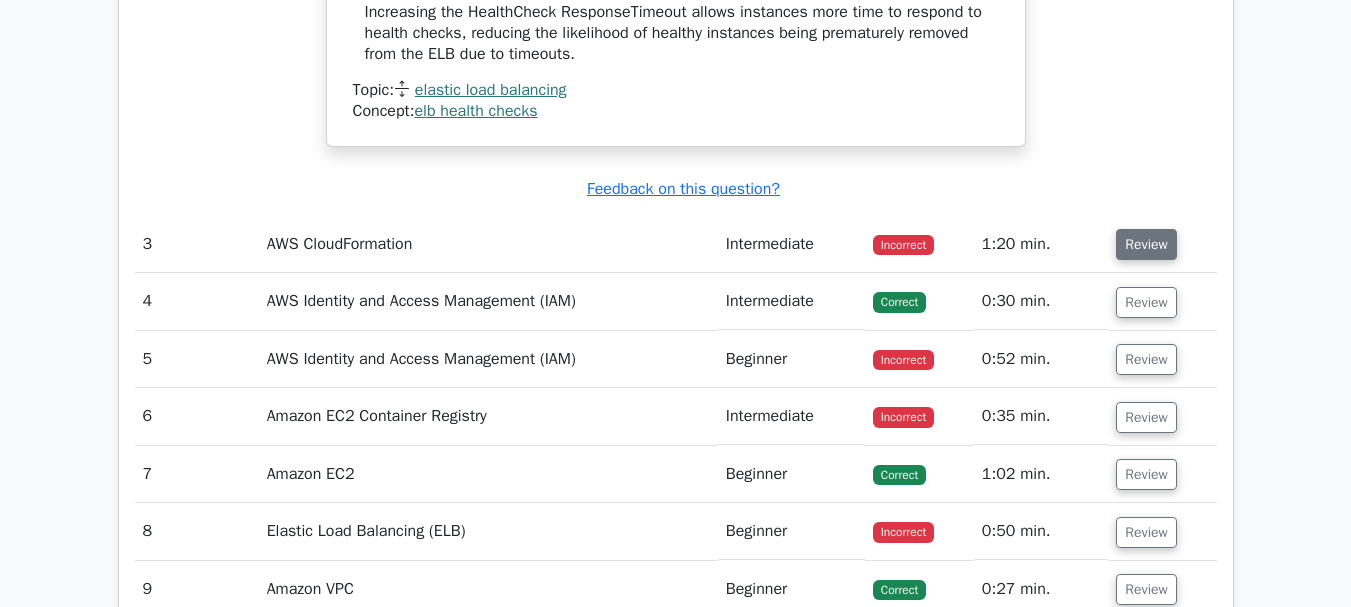 click on "Review" at bounding box center [1146, 244] 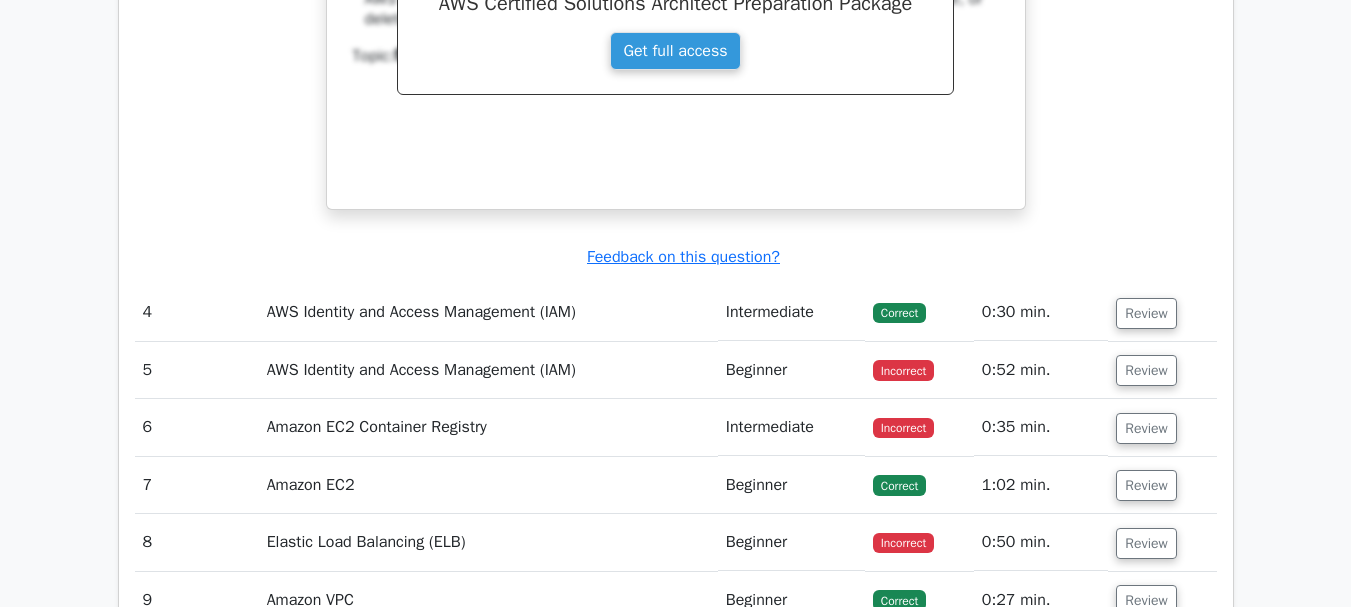 scroll, scrollTop: 4100, scrollLeft: 0, axis: vertical 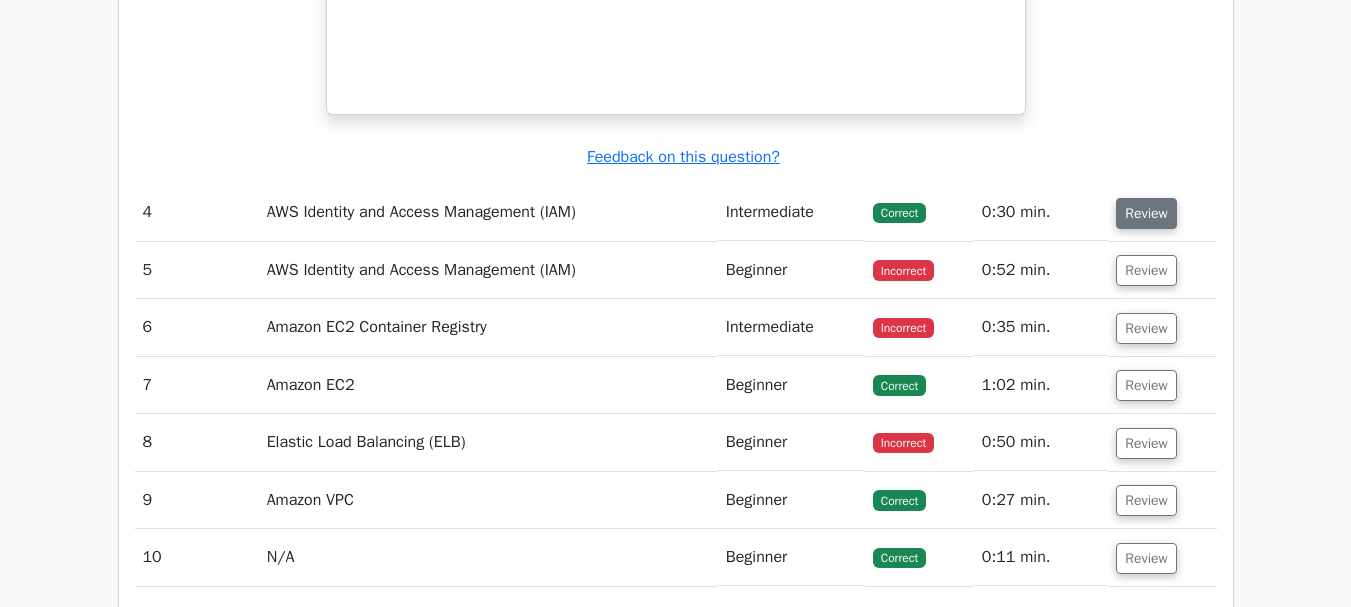 click on "Review" at bounding box center (1146, 213) 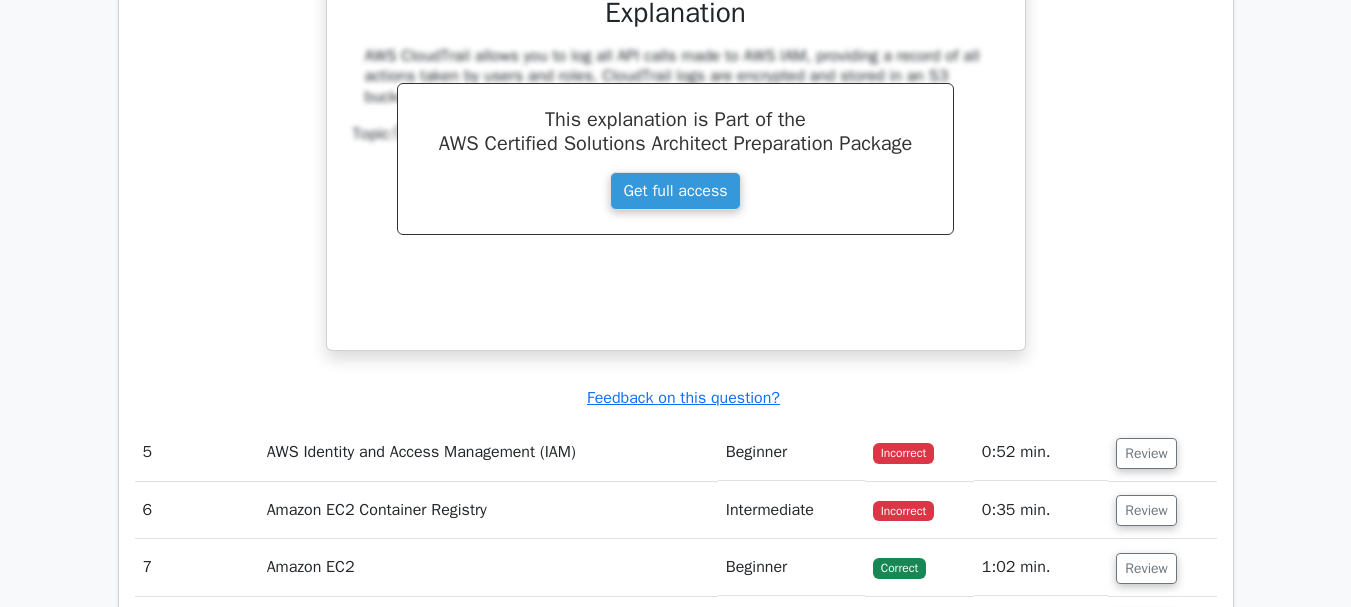 scroll, scrollTop: 4800, scrollLeft: 0, axis: vertical 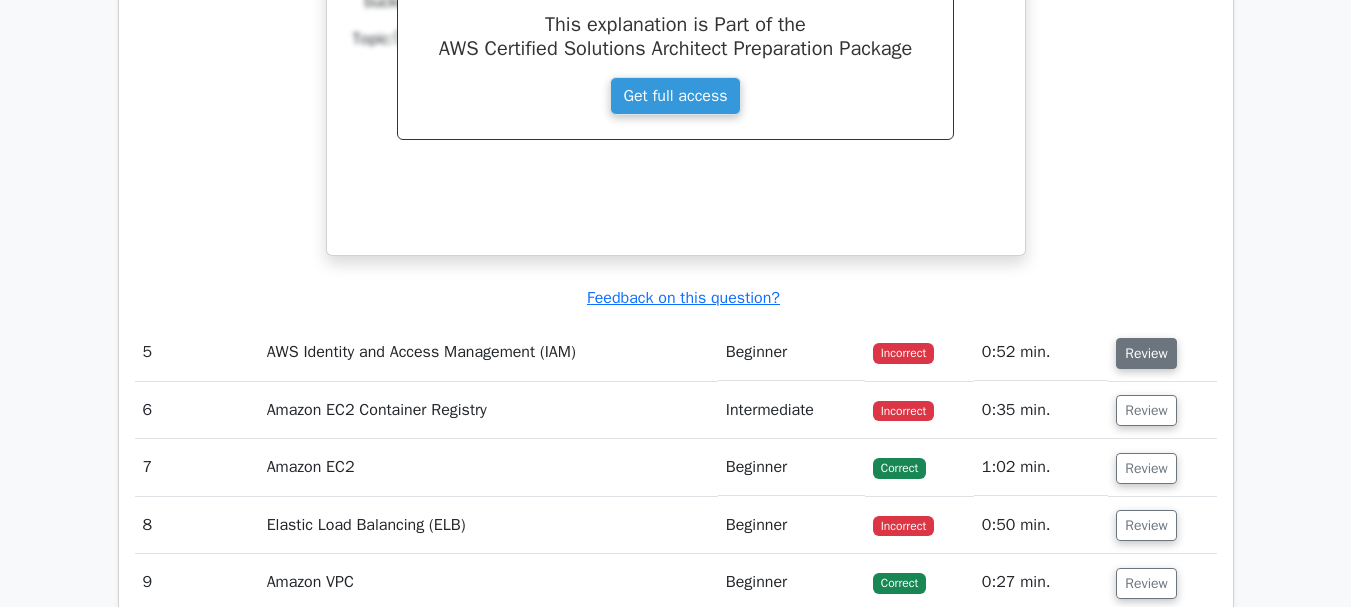 click on "Review" at bounding box center (1146, 353) 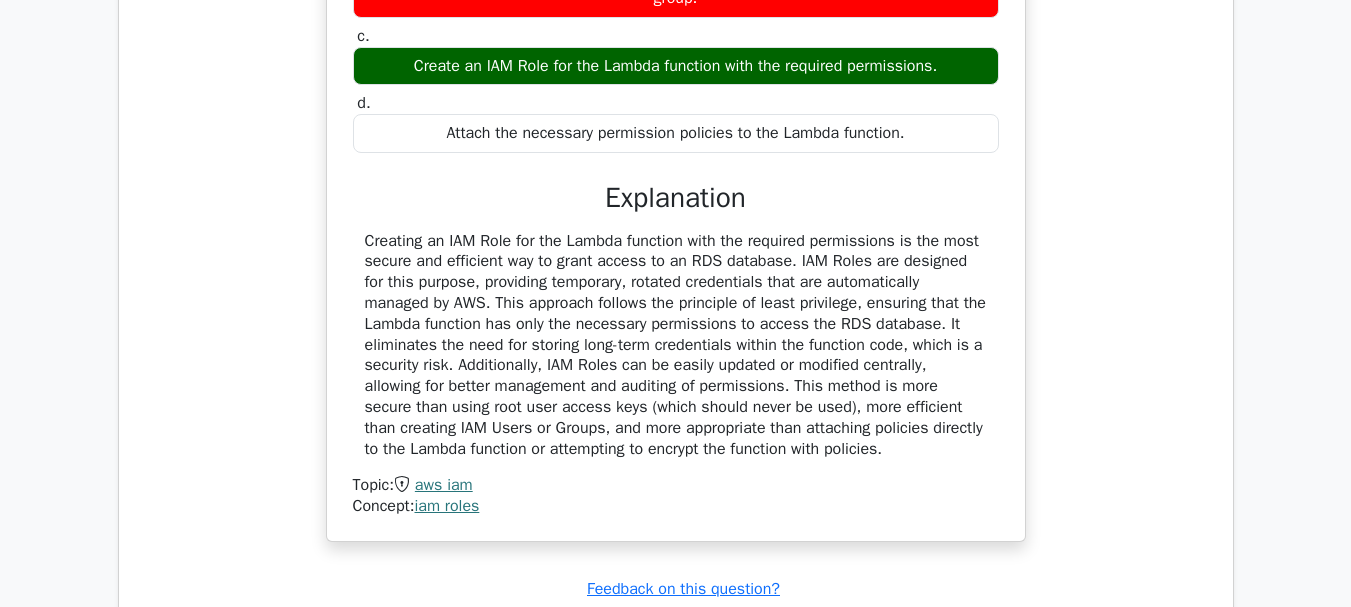 scroll, scrollTop: 5700, scrollLeft: 0, axis: vertical 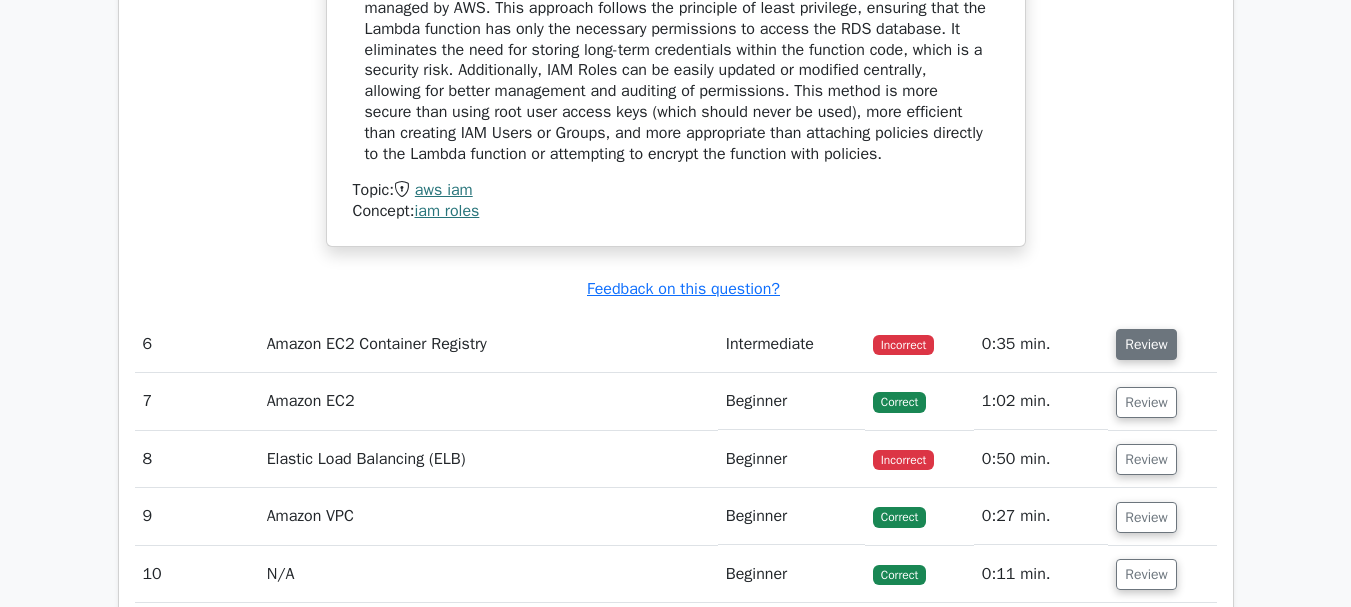 click on "Review" at bounding box center [1146, 344] 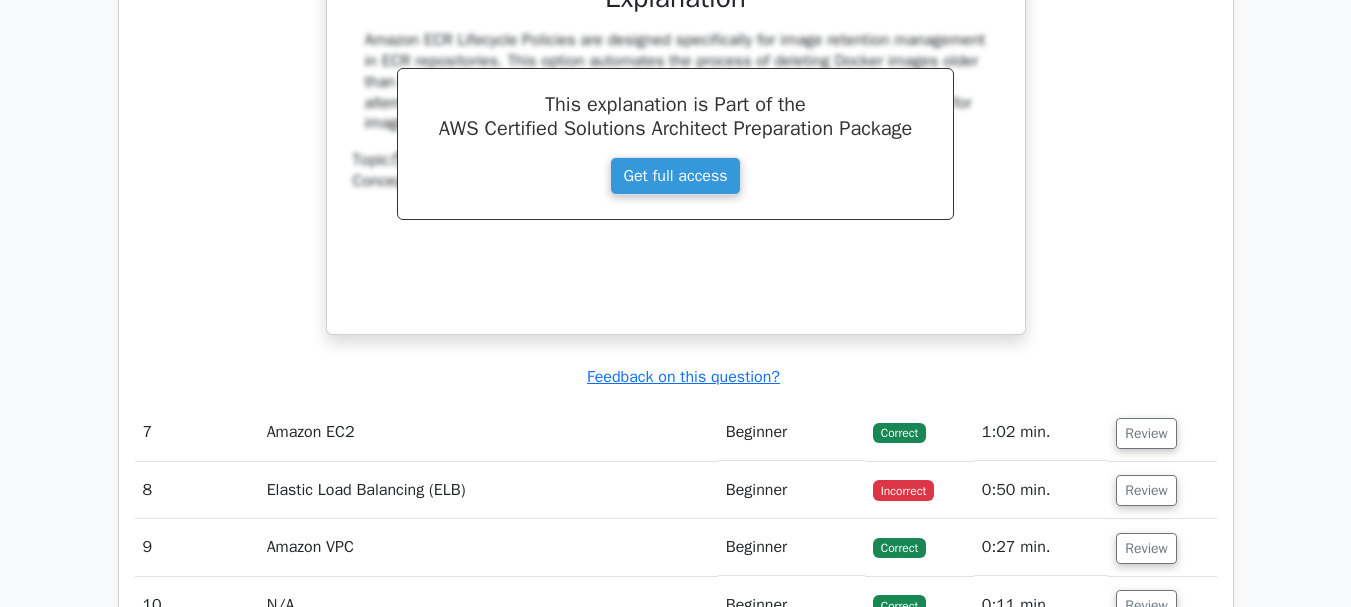 scroll, scrollTop: 6600, scrollLeft: 0, axis: vertical 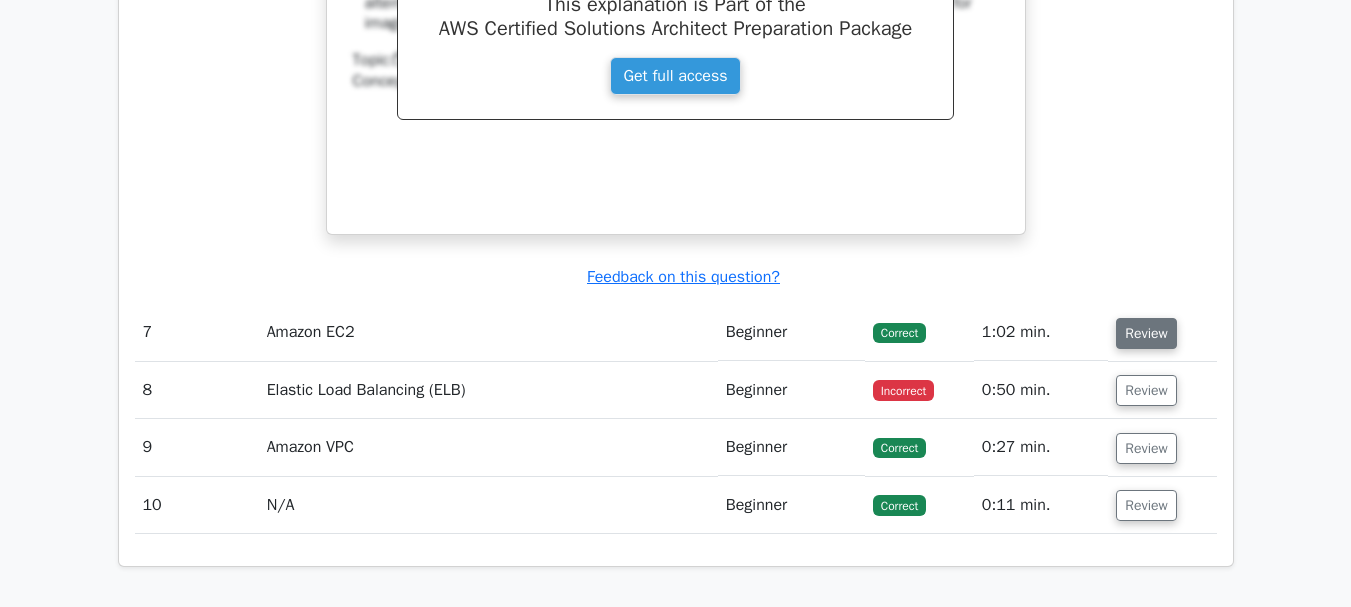 click on "Review" at bounding box center [1146, 333] 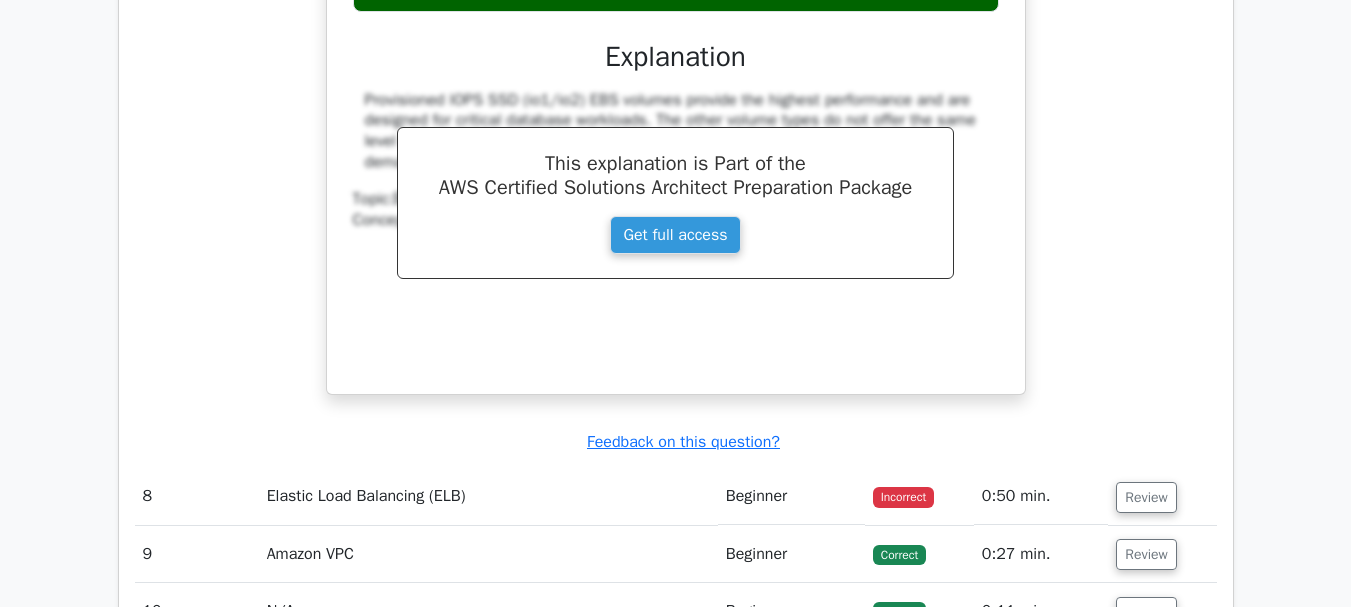 scroll, scrollTop: 7500, scrollLeft: 0, axis: vertical 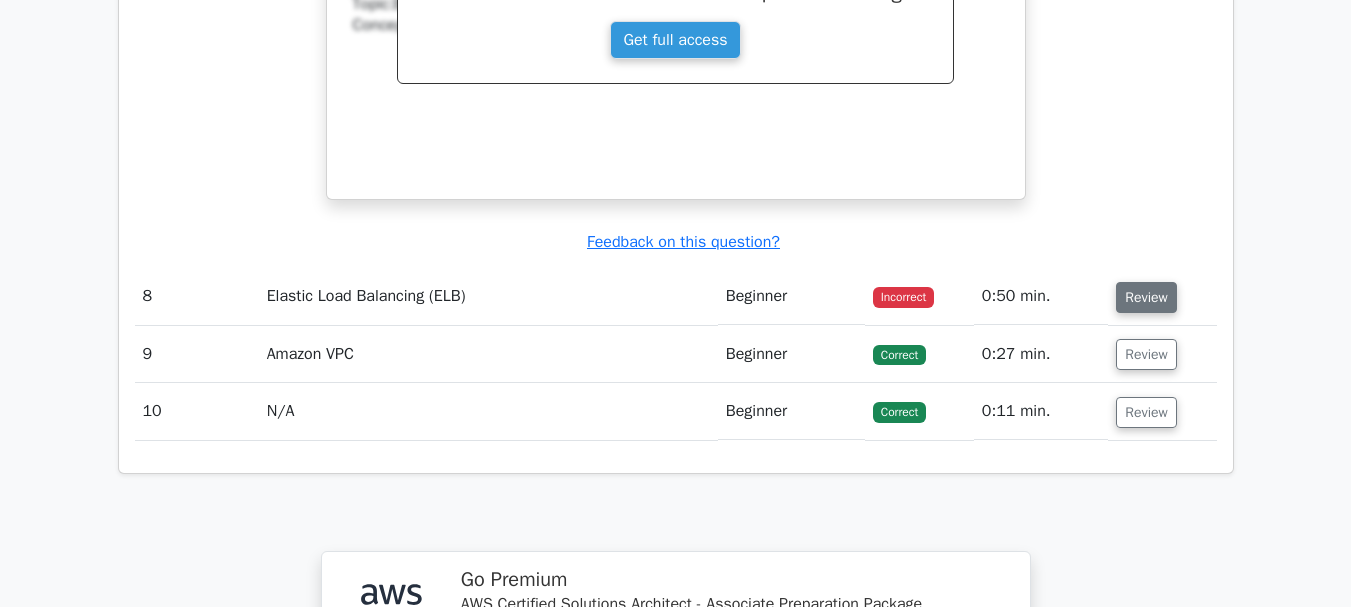 click on "Review" at bounding box center (1146, 297) 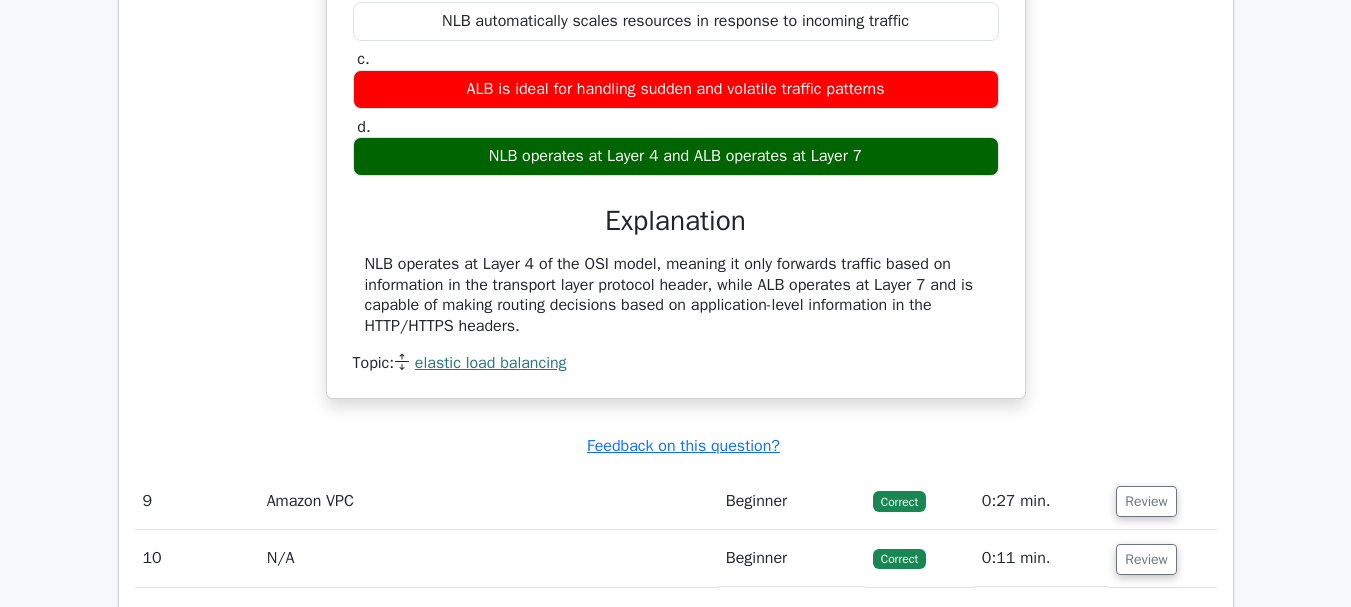 scroll, scrollTop: 8200, scrollLeft: 0, axis: vertical 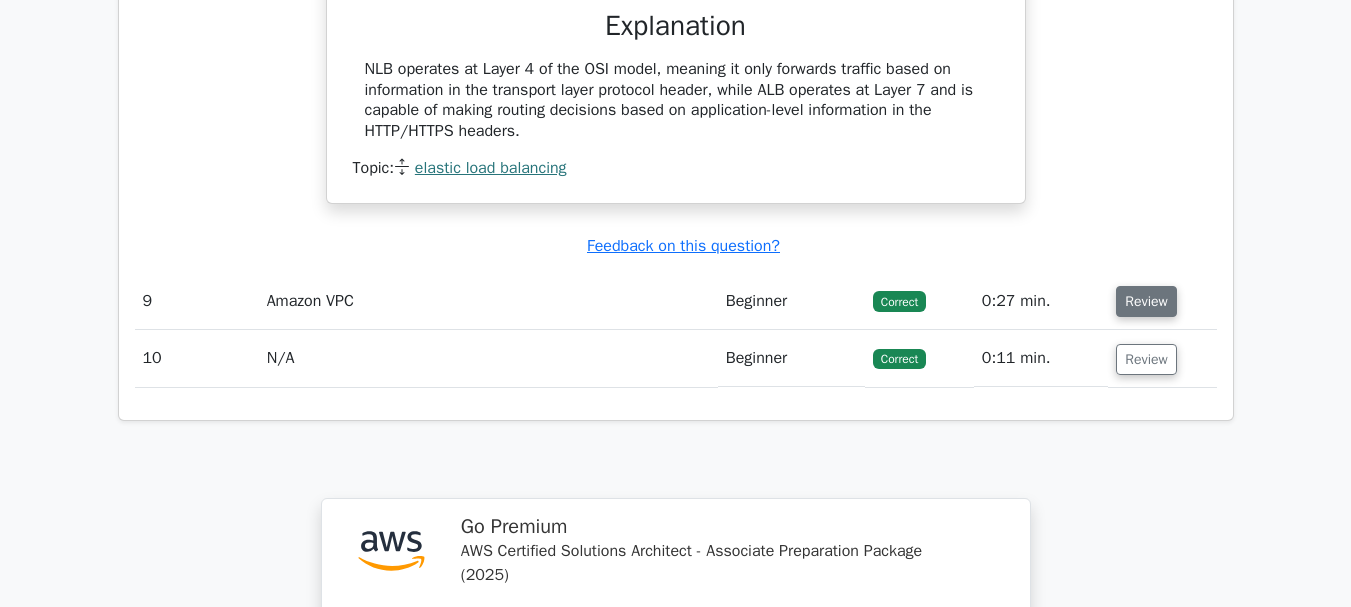 click on "Review" at bounding box center (1146, 301) 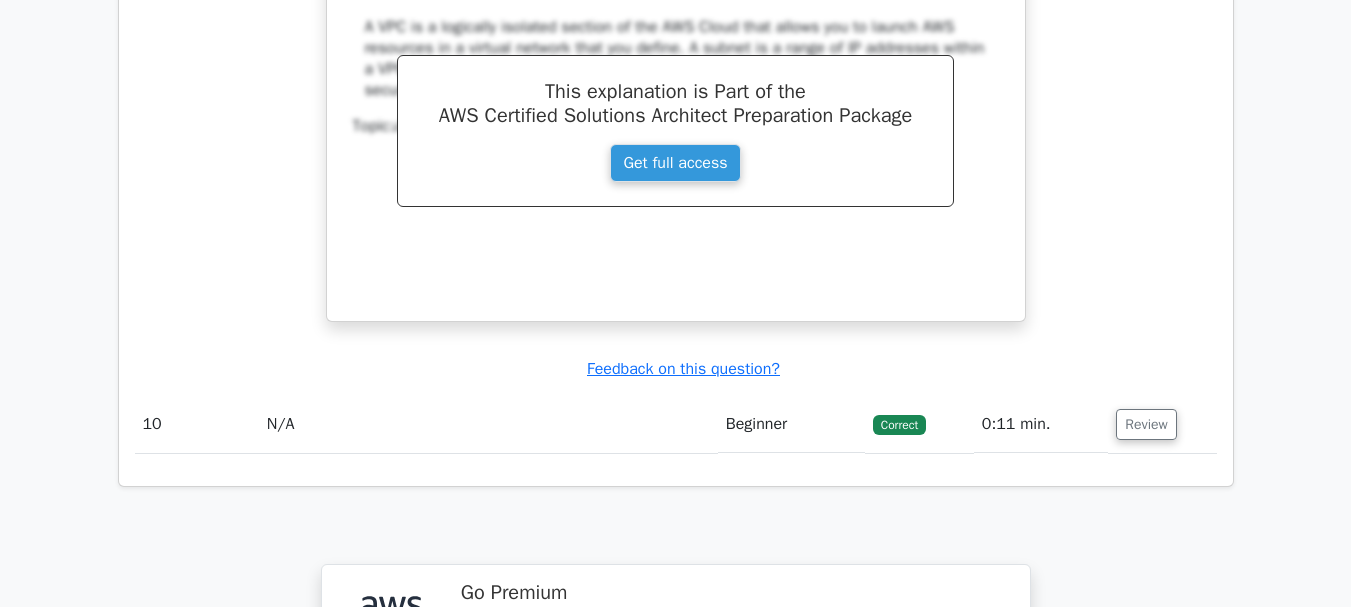 scroll, scrollTop: 9100, scrollLeft: 0, axis: vertical 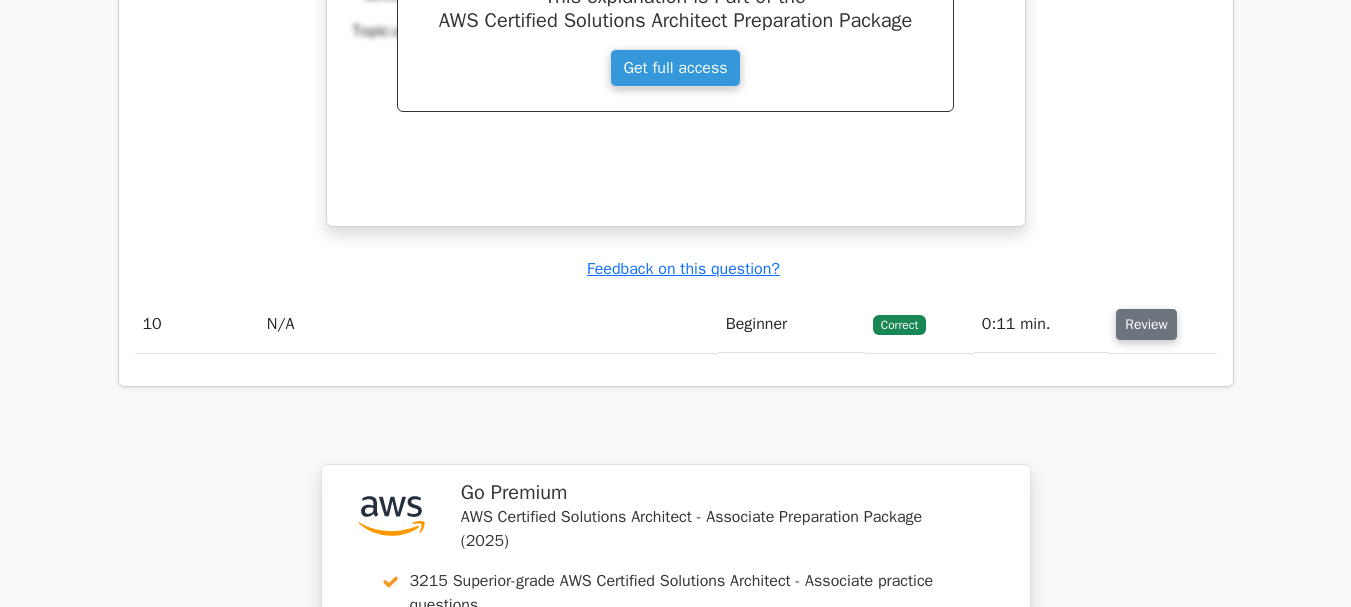 click on "Review" at bounding box center (1146, 324) 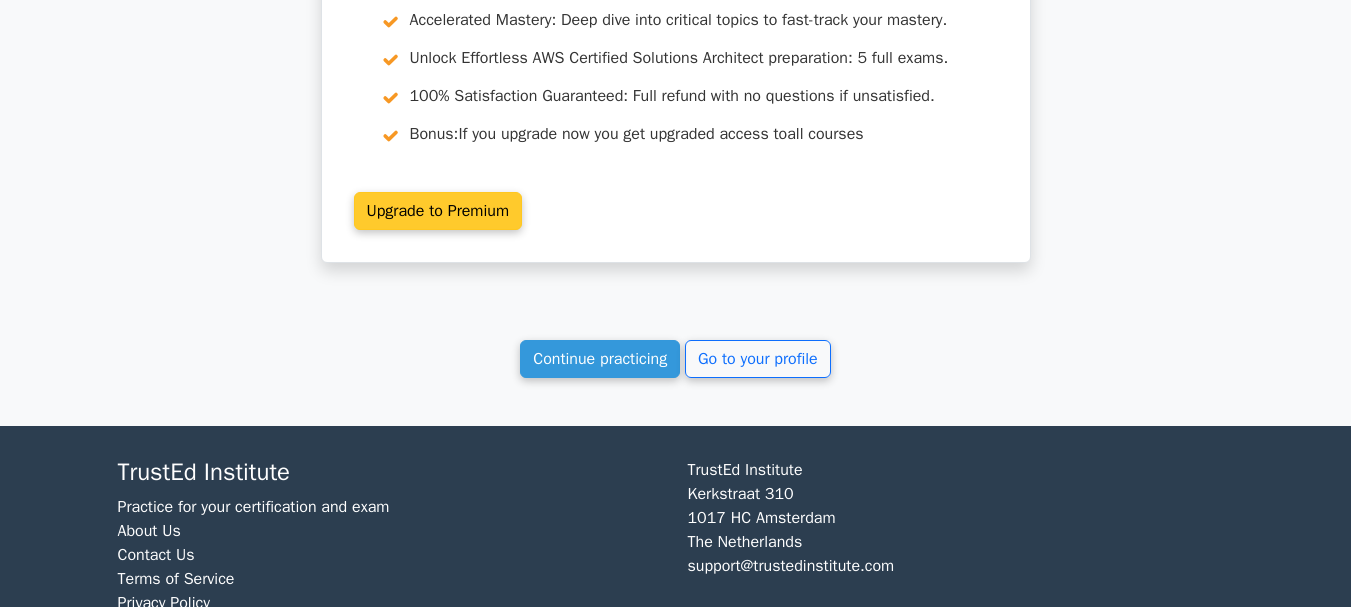 scroll, scrollTop: 10550, scrollLeft: 0, axis: vertical 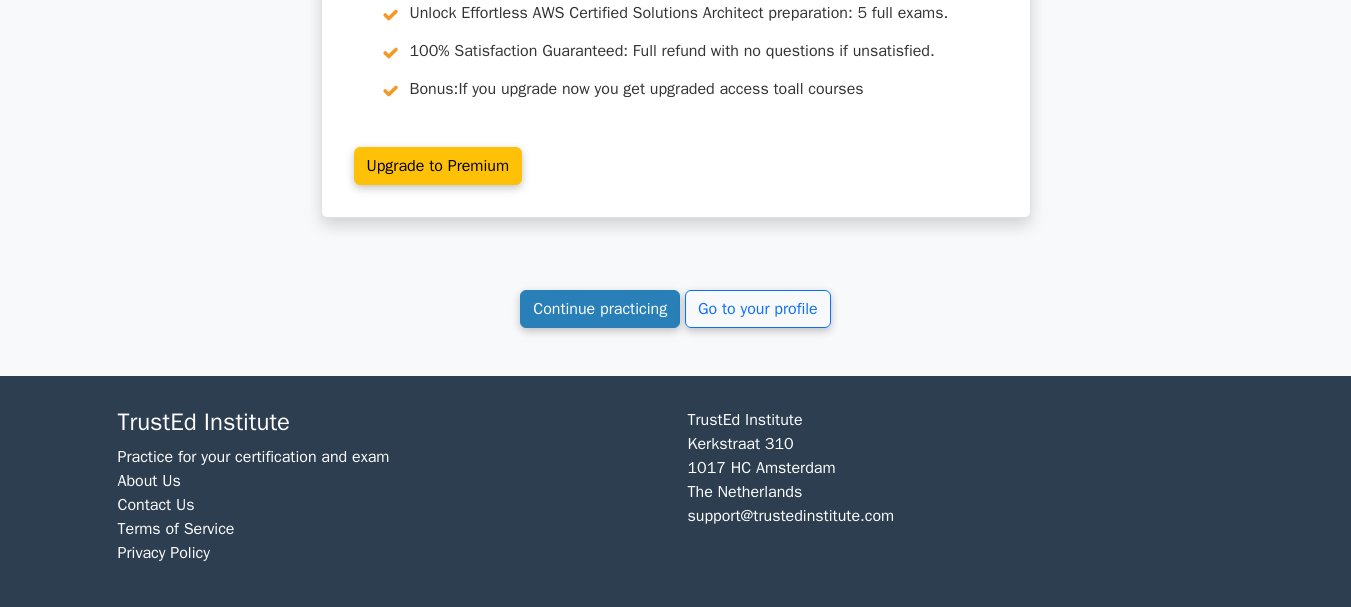 click on "Continue practicing" at bounding box center (600, 309) 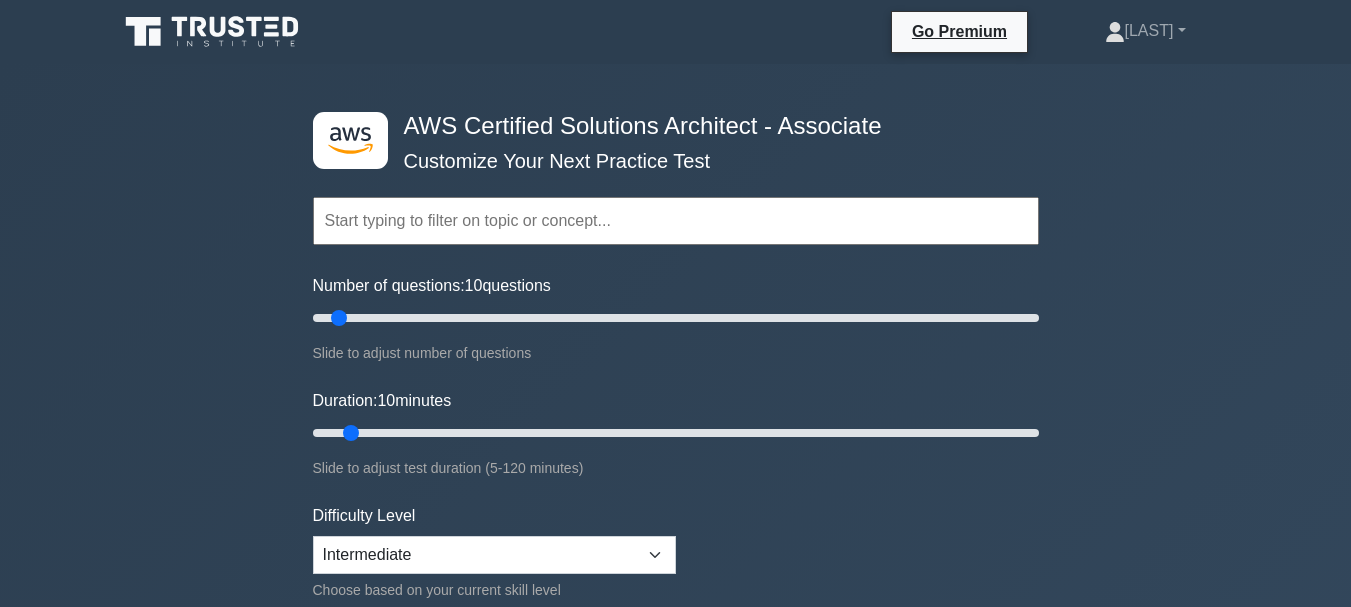 scroll, scrollTop: 0, scrollLeft: 0, axis: both 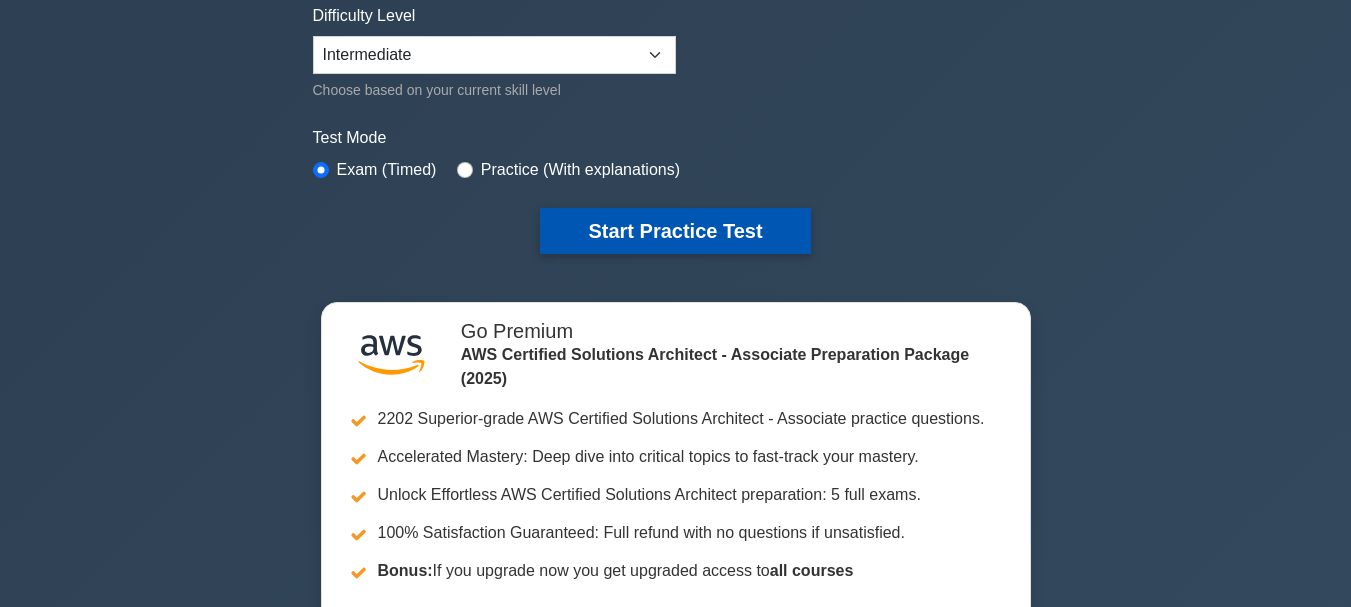 click on "Start Practice Test" at bounding box center (675, 231) 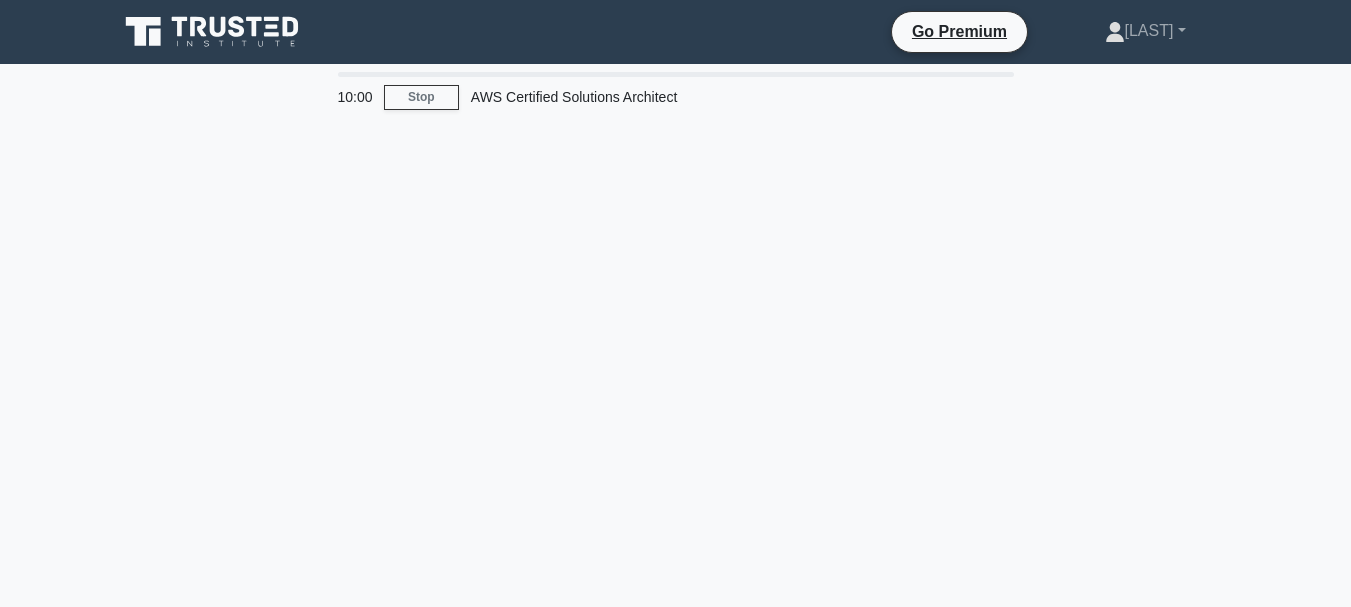 scroll, scrollTop: 0, scrollLeft: 0, axis: both 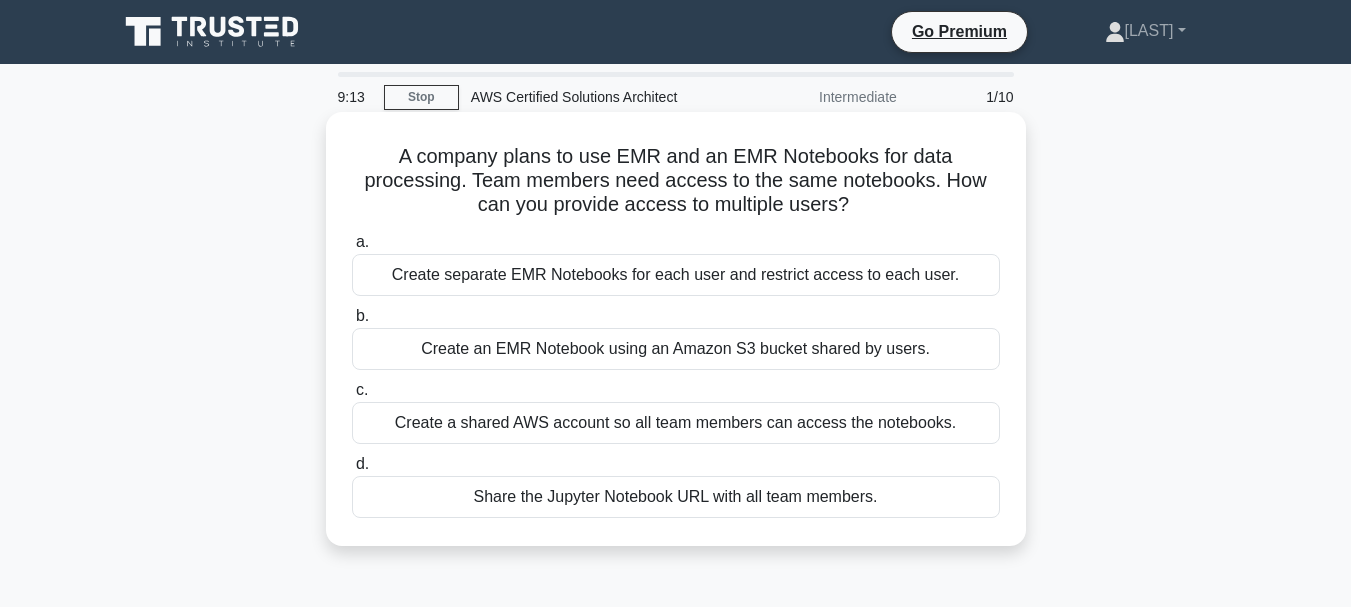 click on "Create an EMR Notebook using an Amazon S3 bucket shared by users." at bounding box center (676, 349) 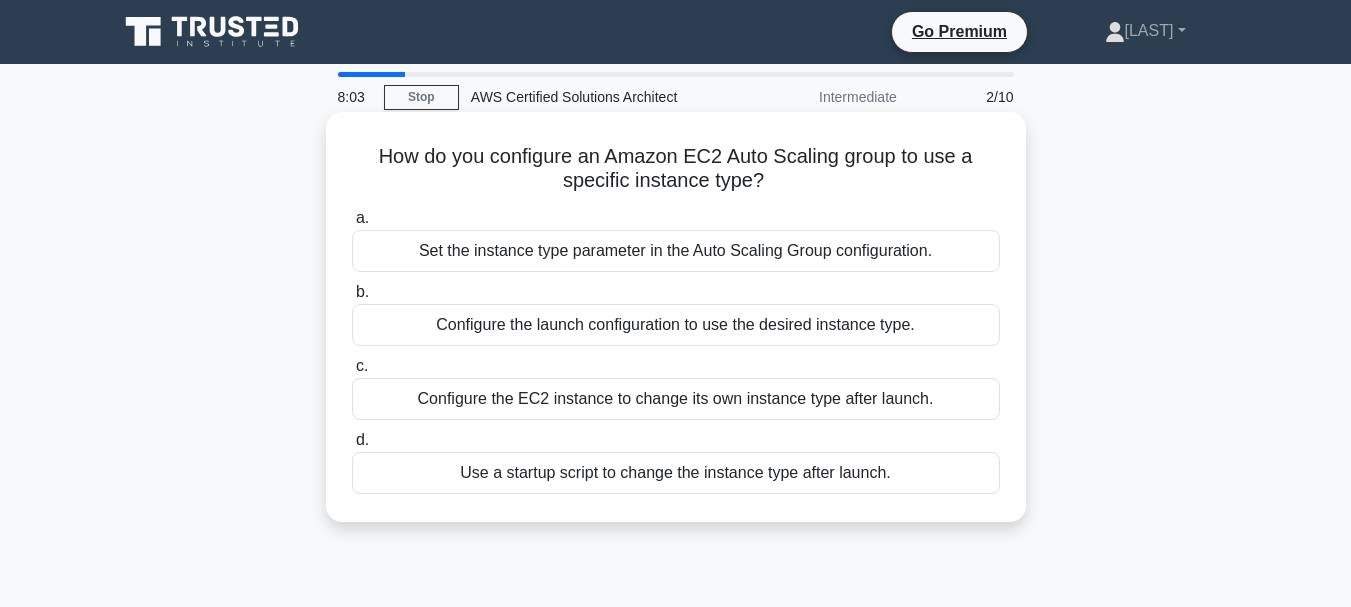click on "Configure the EC2 instance to change its own instance type after launch." at bounding box center [676, 399] 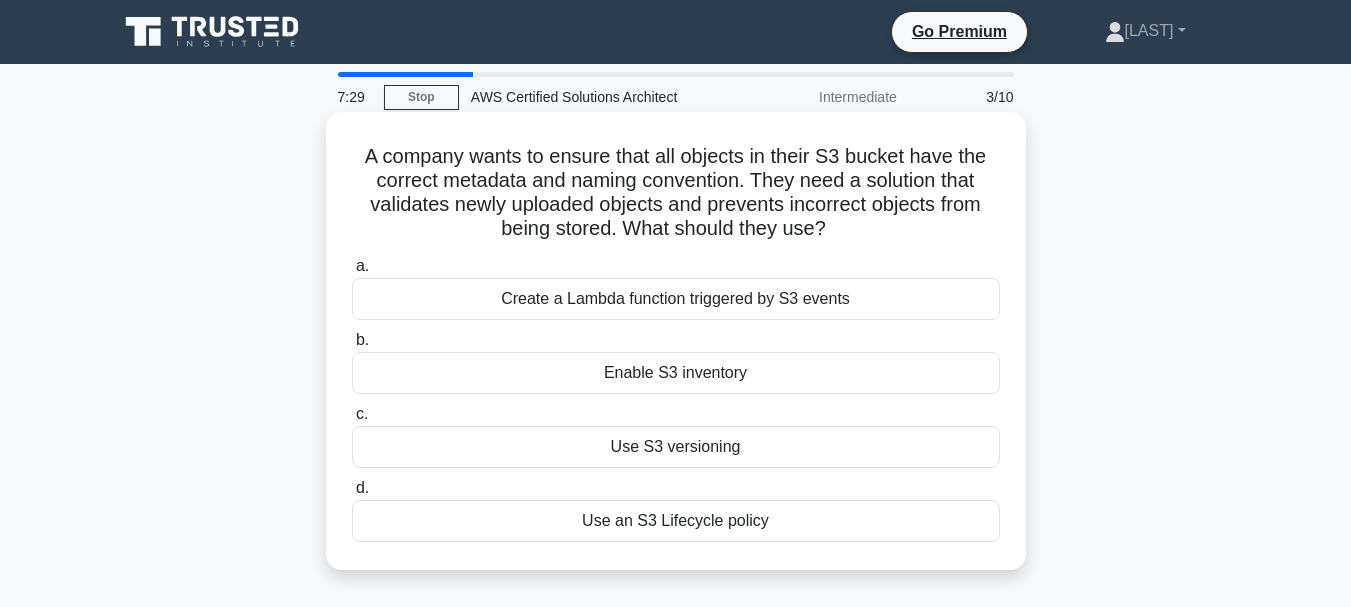 click on "Create a Lambda function triggered by S3 events" at bounding box center (676, 299) 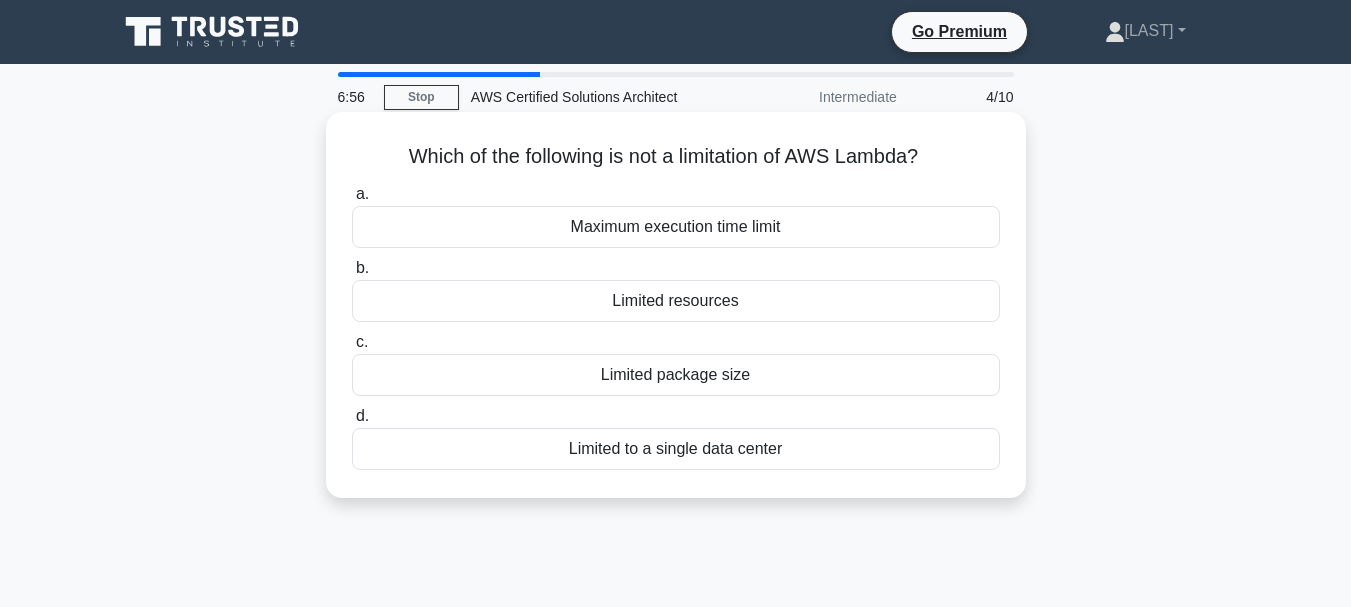 click on "Maximum execution time limit" at bounding box center (676, 227) 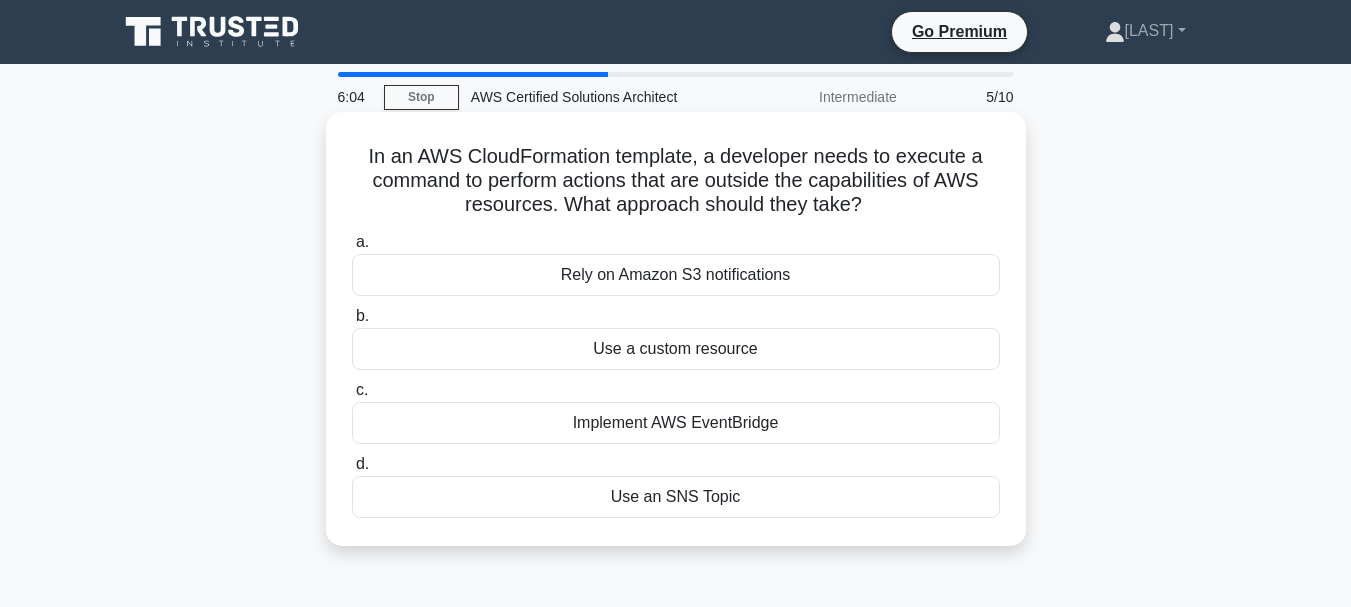 click on "Implement AWS EventBridge" at bounding box center [676, 423] 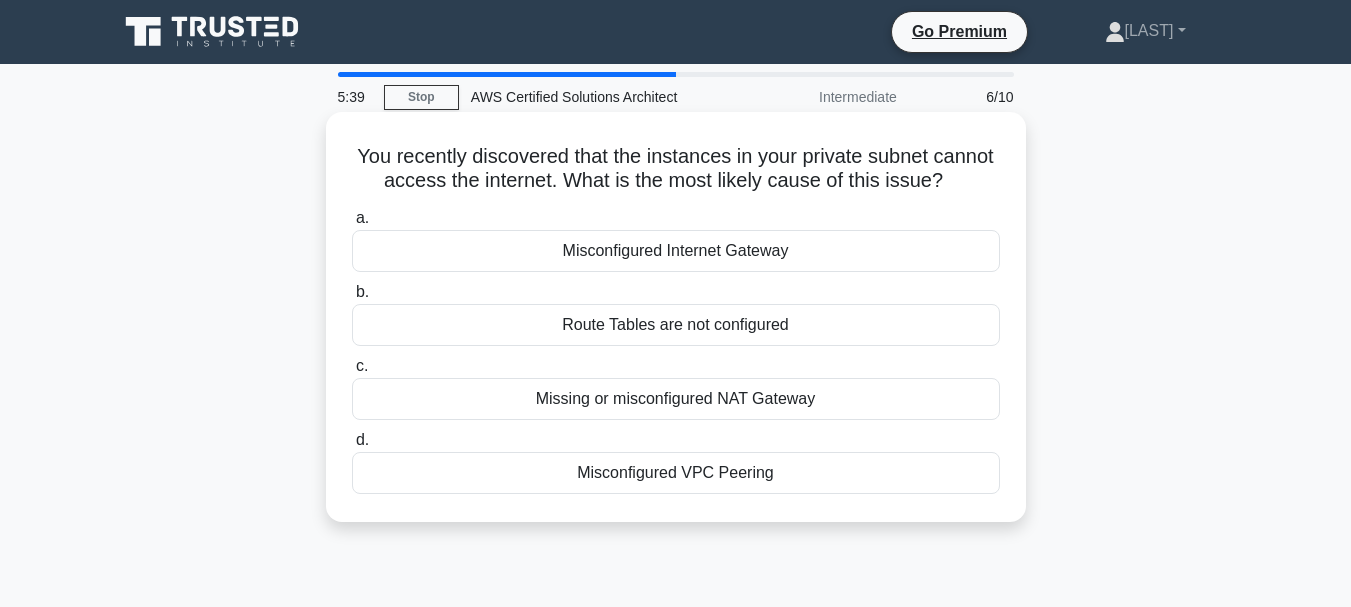 click on "Route Tables are not configured" at bounding box center (676, 325) 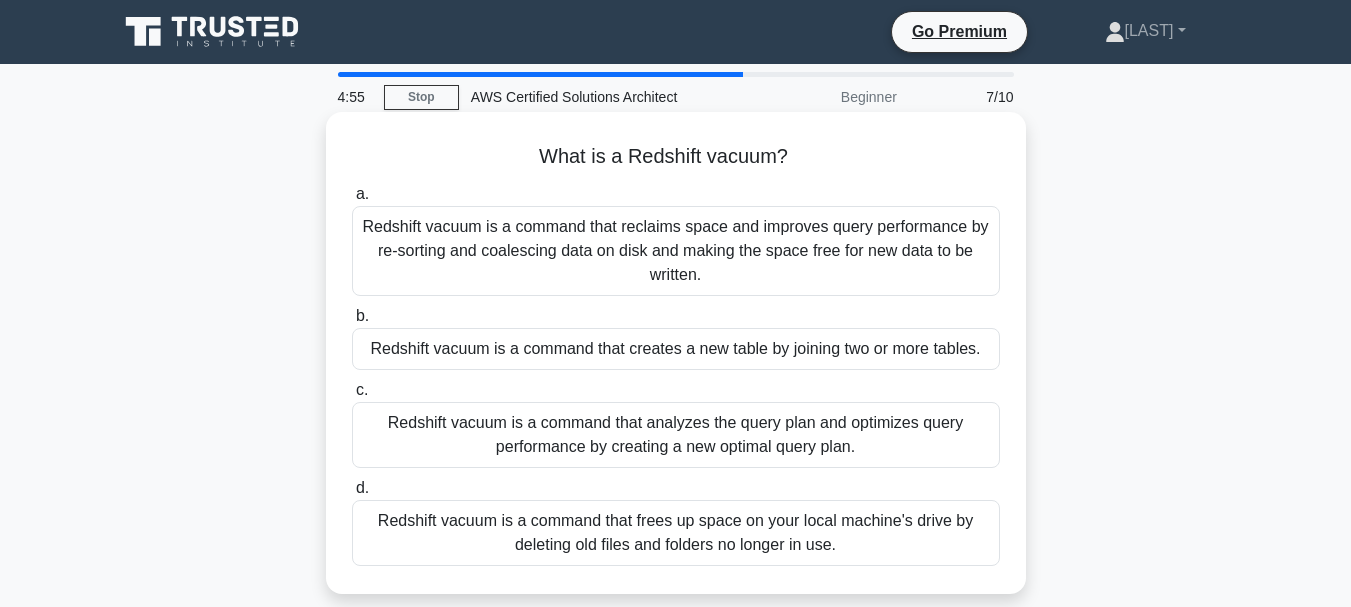 scroll, scrollTop: 100, scrollLeft: 0, axis: vertical 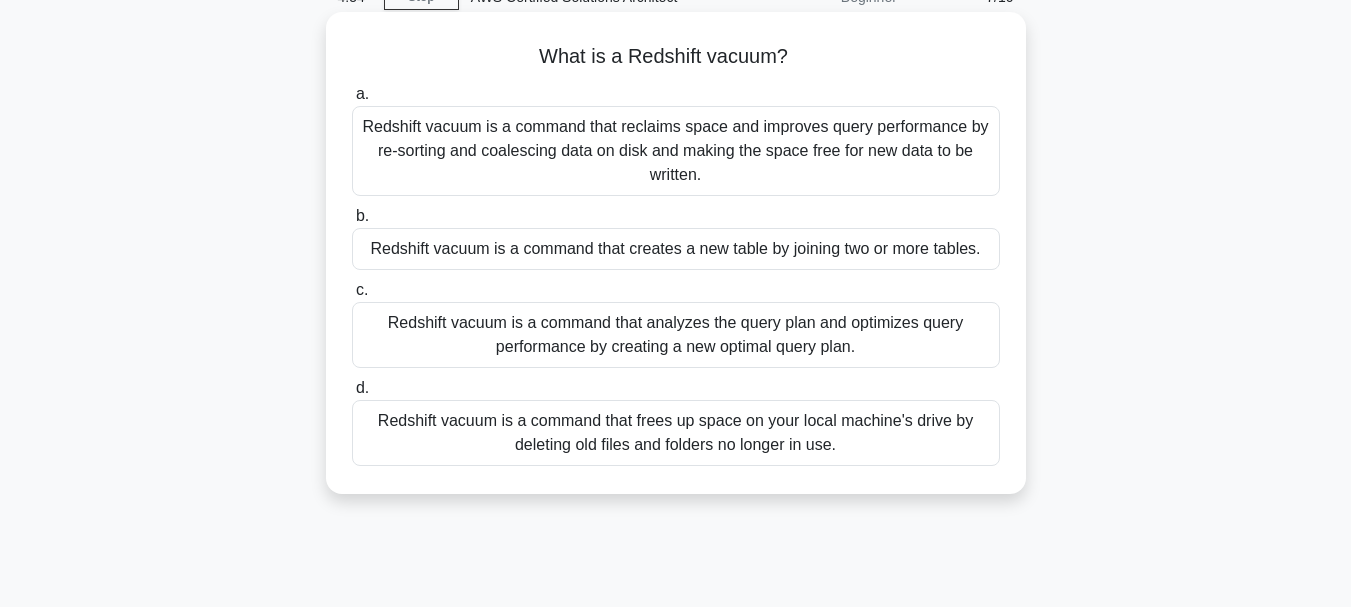 click on "Redshift vacuum is a command that frees up space on your local machine's drive by deleting old files and folders no longer in use." at bounding box center [676, 433] 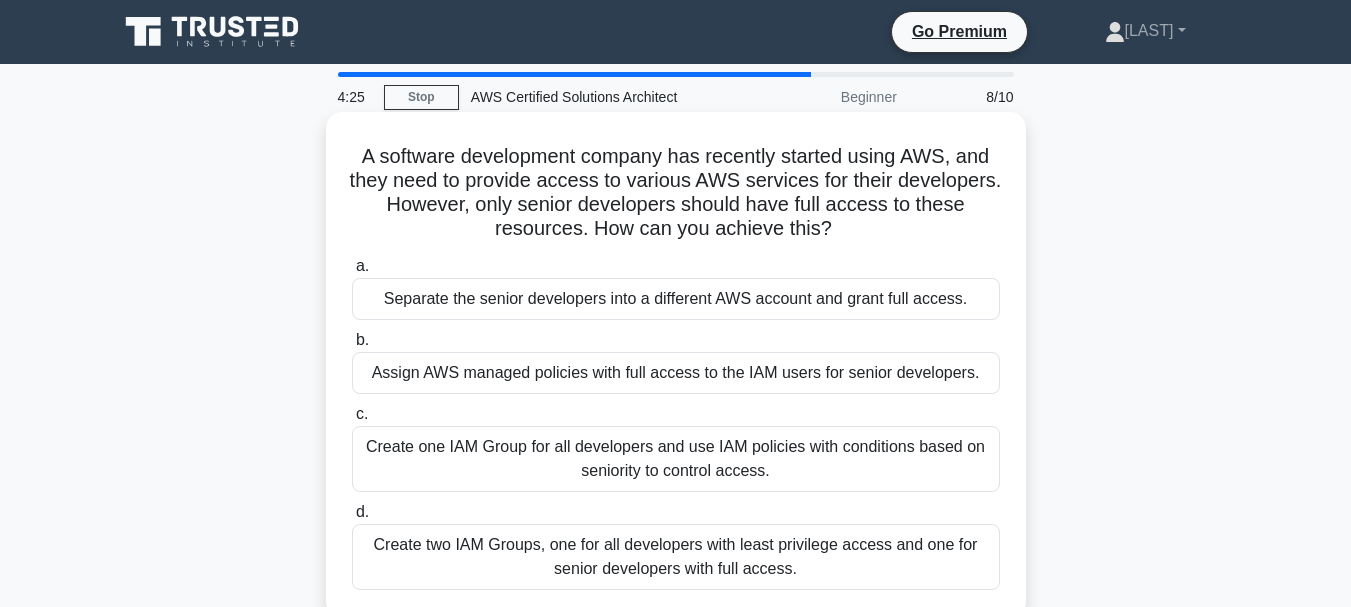 scroll, scrollTop: 100, scrollLeft: 0, axis: vertical 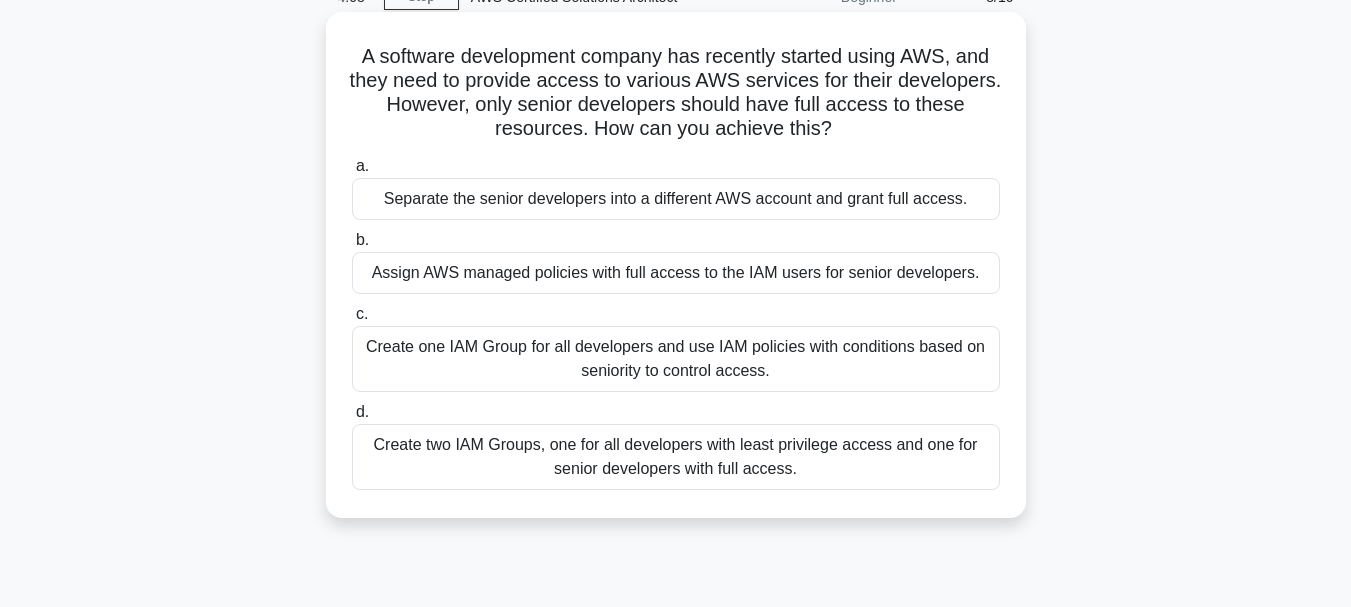 click on "Create two IAM Groups, one for all developers with least privilege access and one for senior developers with full access." at bounding box center [676, 457] 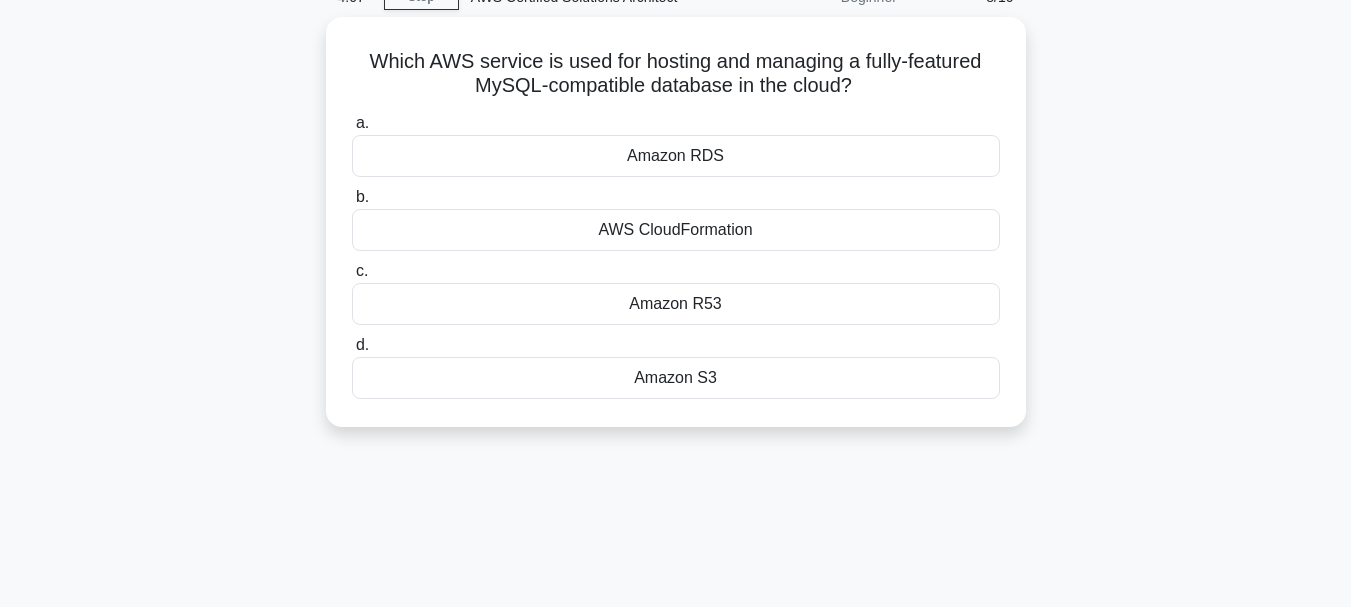 scroll, scrollTop: 0, scrollLeft: 0, axis: both 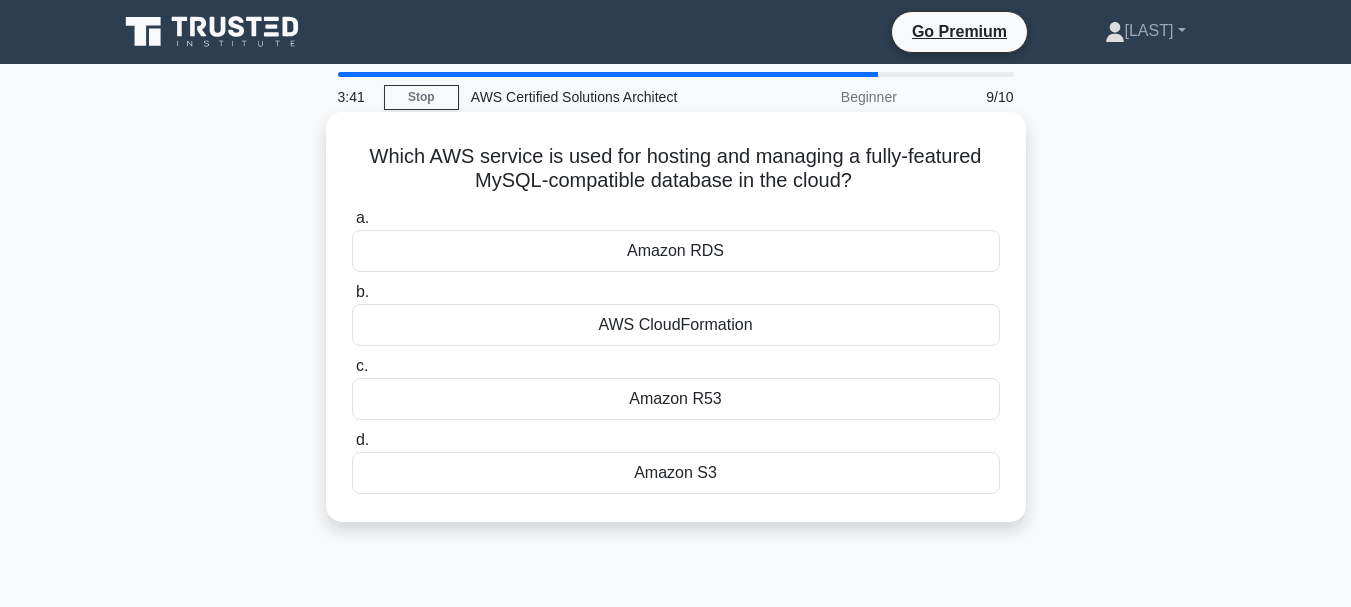 click on "Amazon RDS" at bounding box center (676, 251) 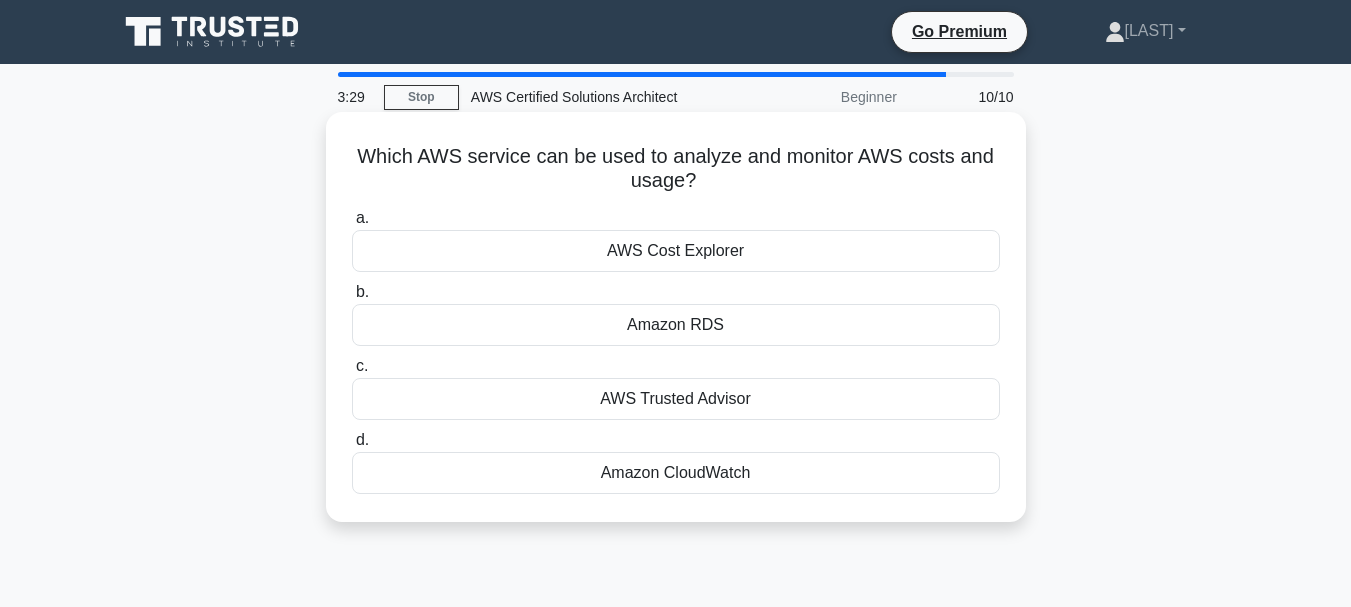 click on "AWS Trusted Advisor" at bounding box center (676, 399) 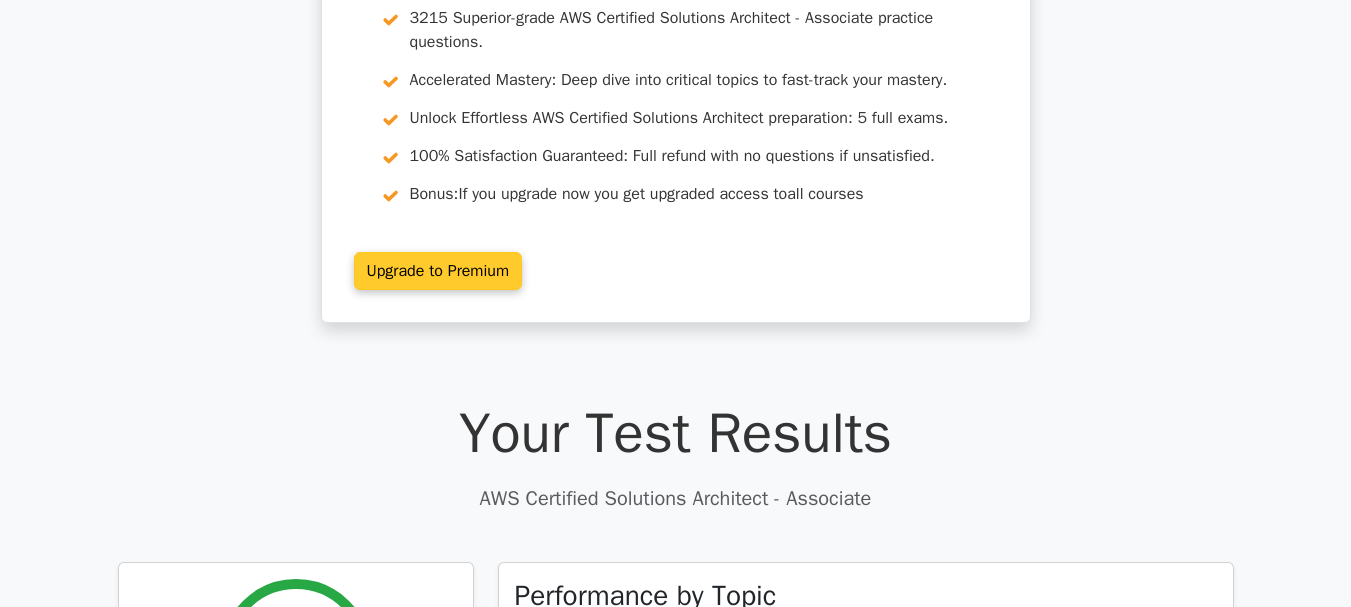 scroll, scrollTop: 0, scrollLeft: 0, axis: both 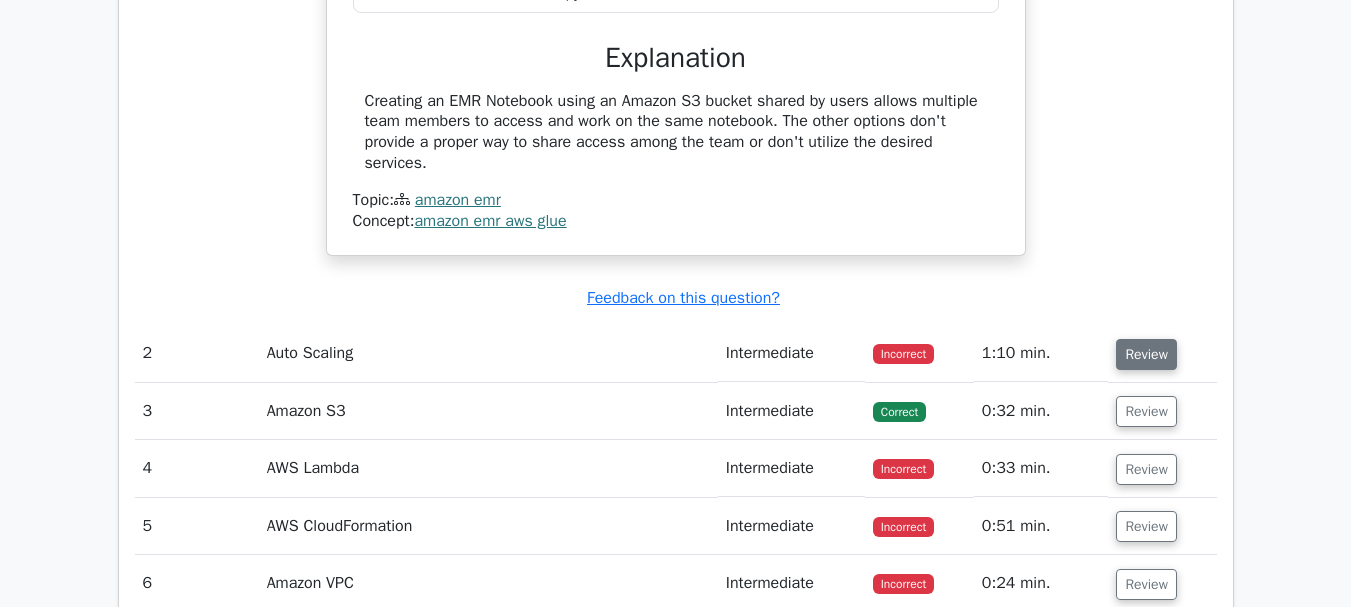 click on "Review" at bounding box center [1146, 354] 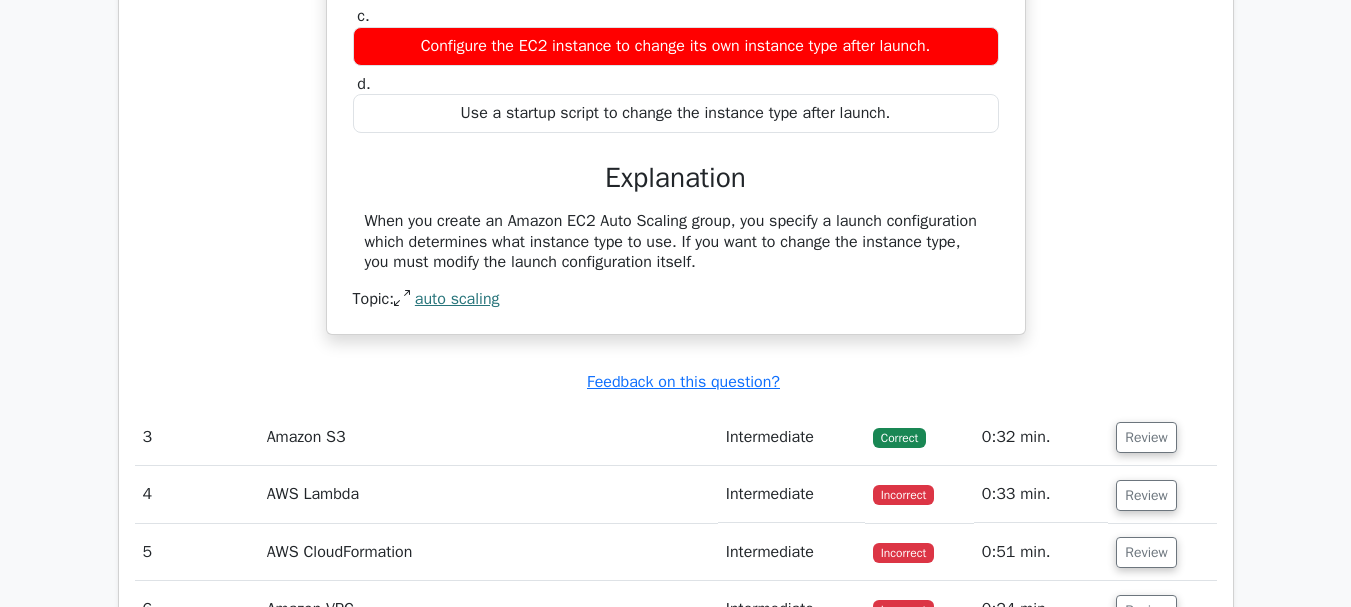 scroll, scrollTop: 2900, scrollLeft: 0, axis: vertical 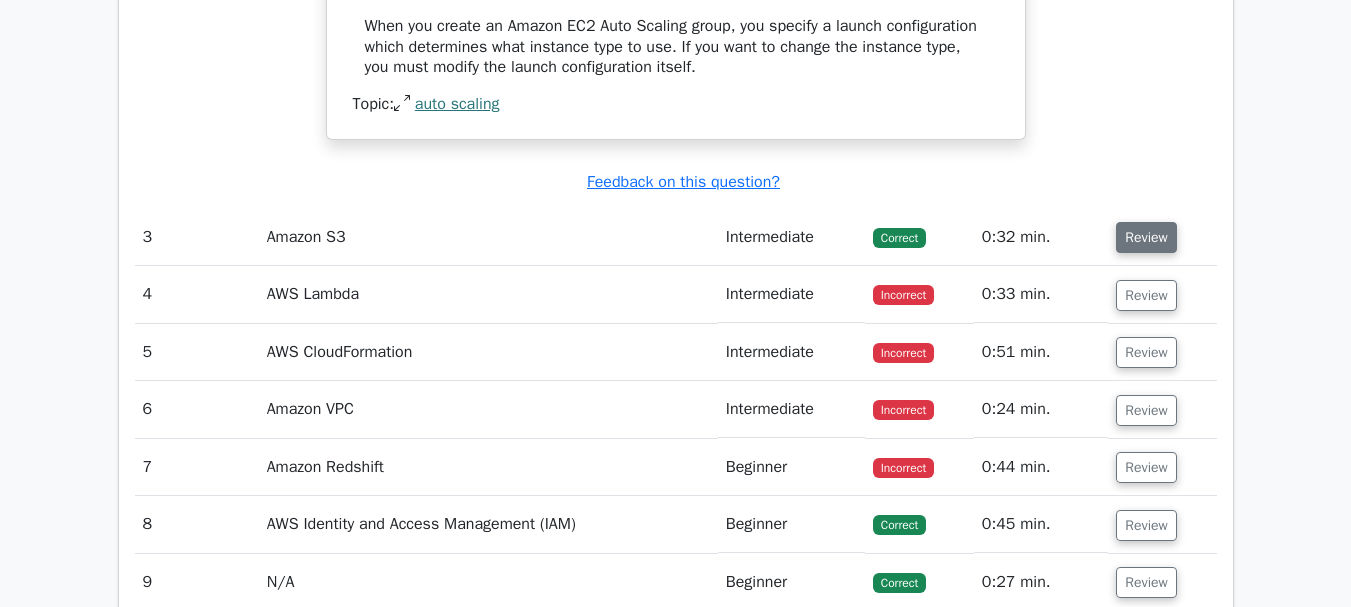 click on "Review" at bounding box center (1146, 237) 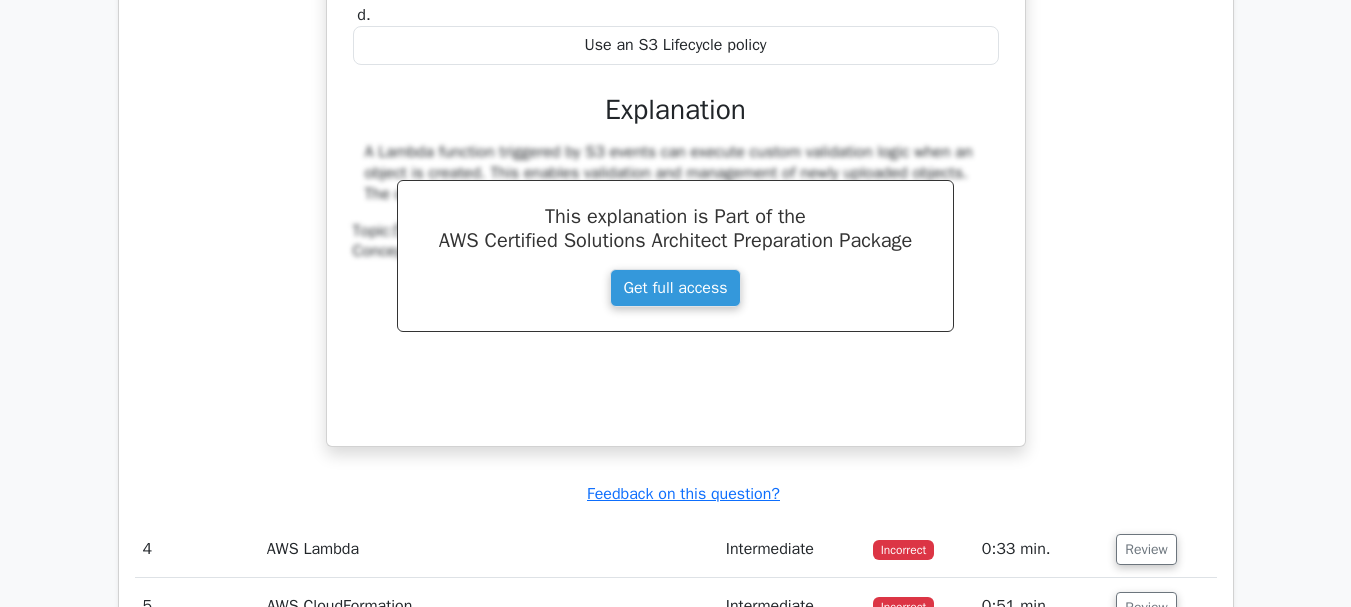 scroll, scrollTop: 3700, scrollLeft: 0, axis: vertical 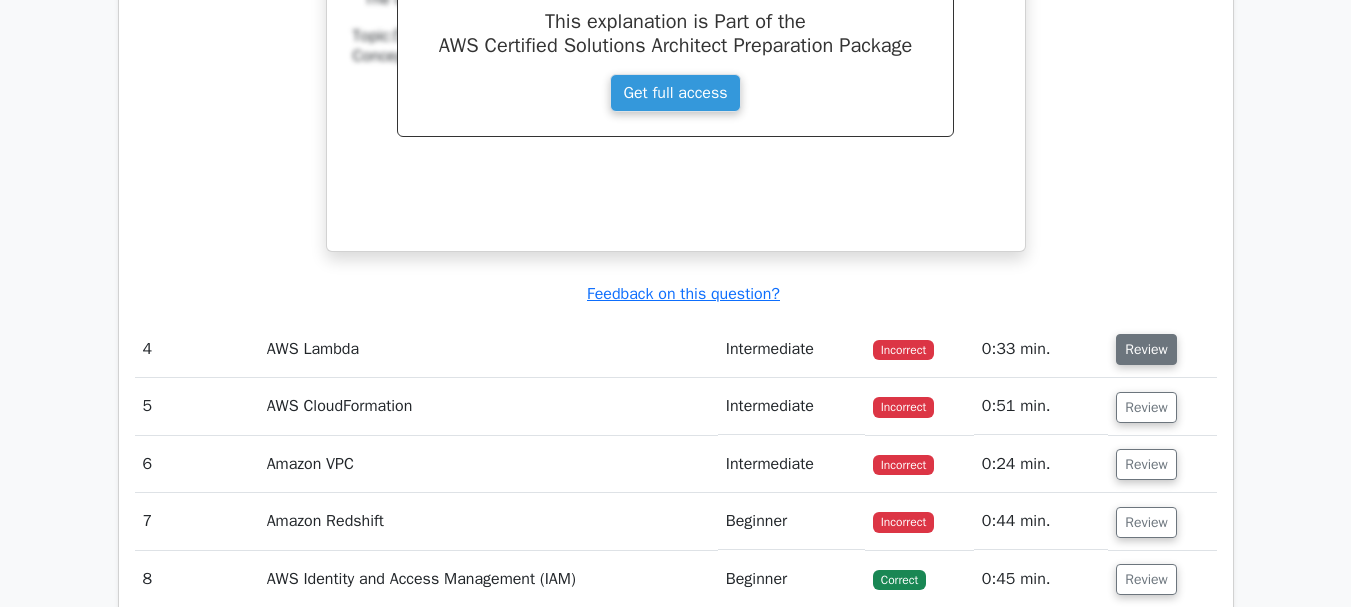 click on "Review" at bounding box center [1146, 349] 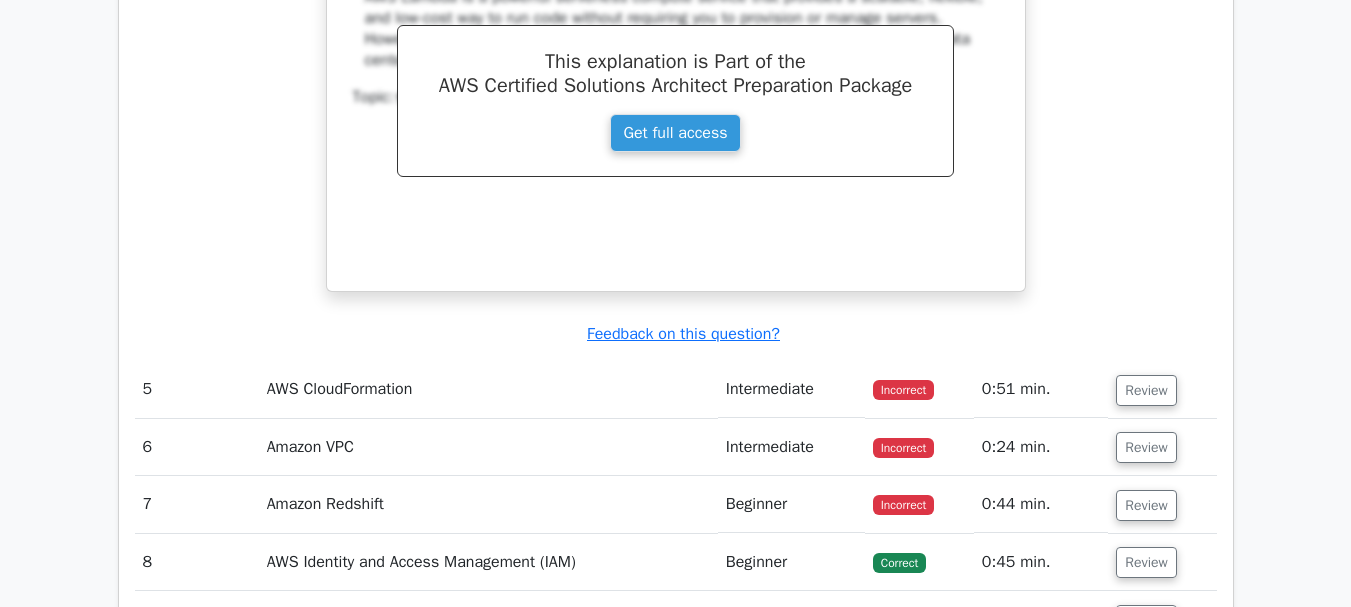 scroll, scrollTop: 4600, scrollLeft: 0, axis: vertical 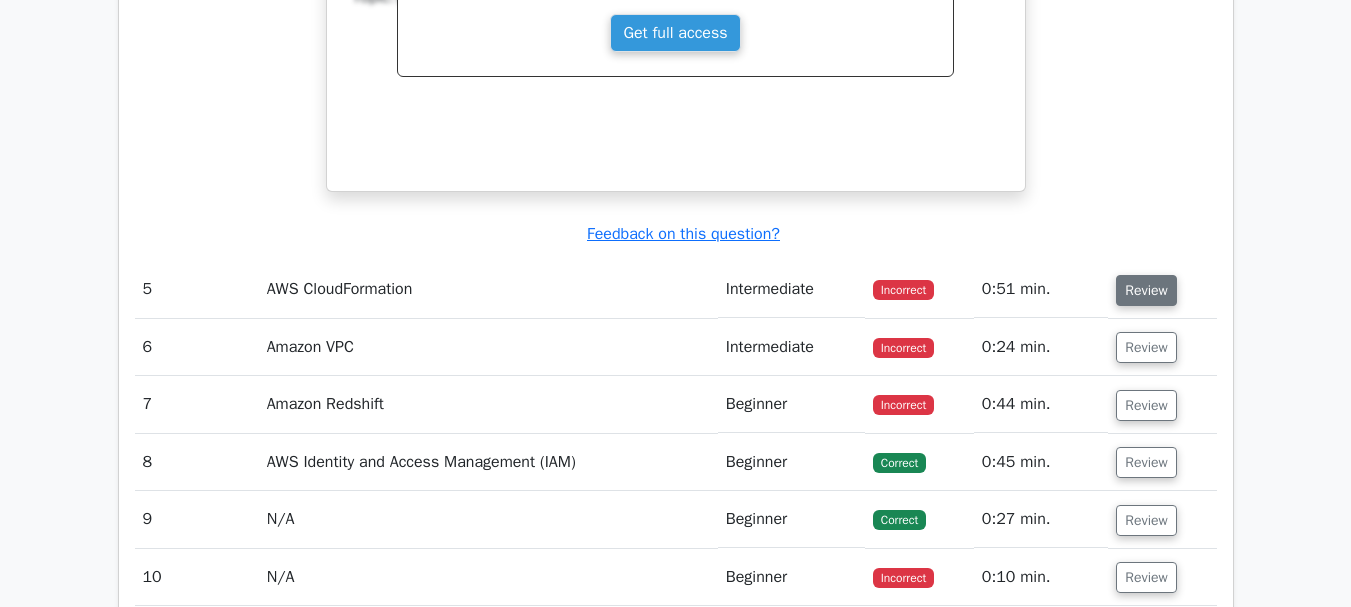 click on "Review" at bounding box center [1146, 290] 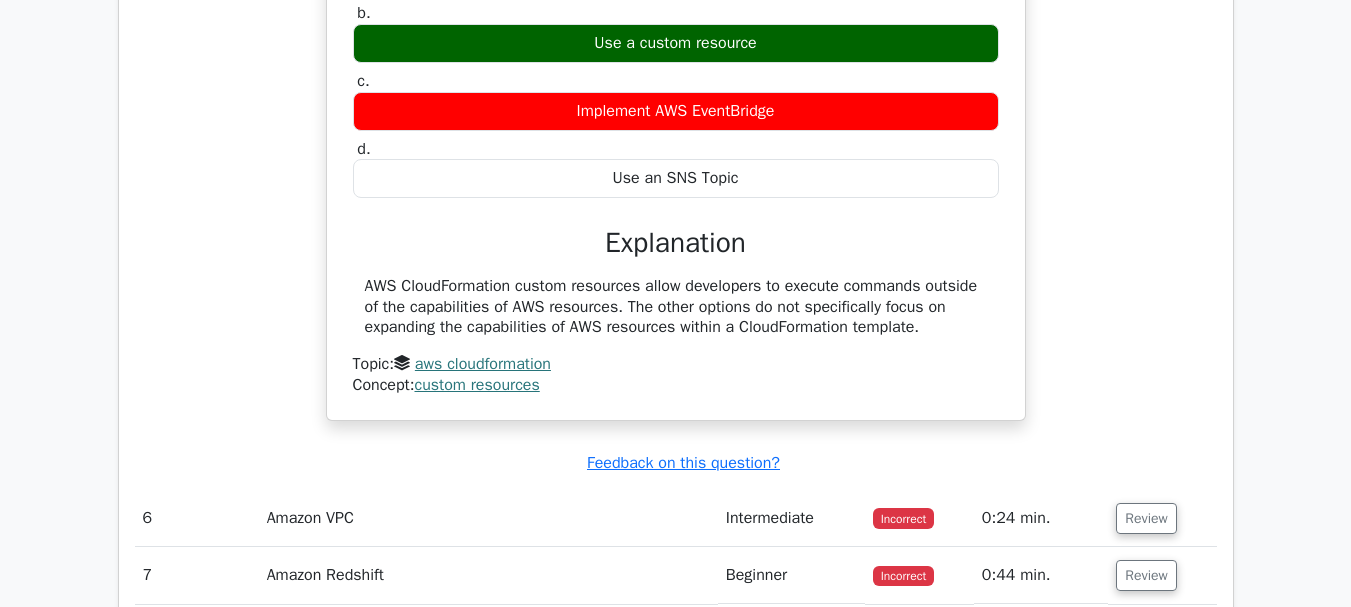 scroll, scrollTop: 5200, scrollLeft: 0, axis: vertical 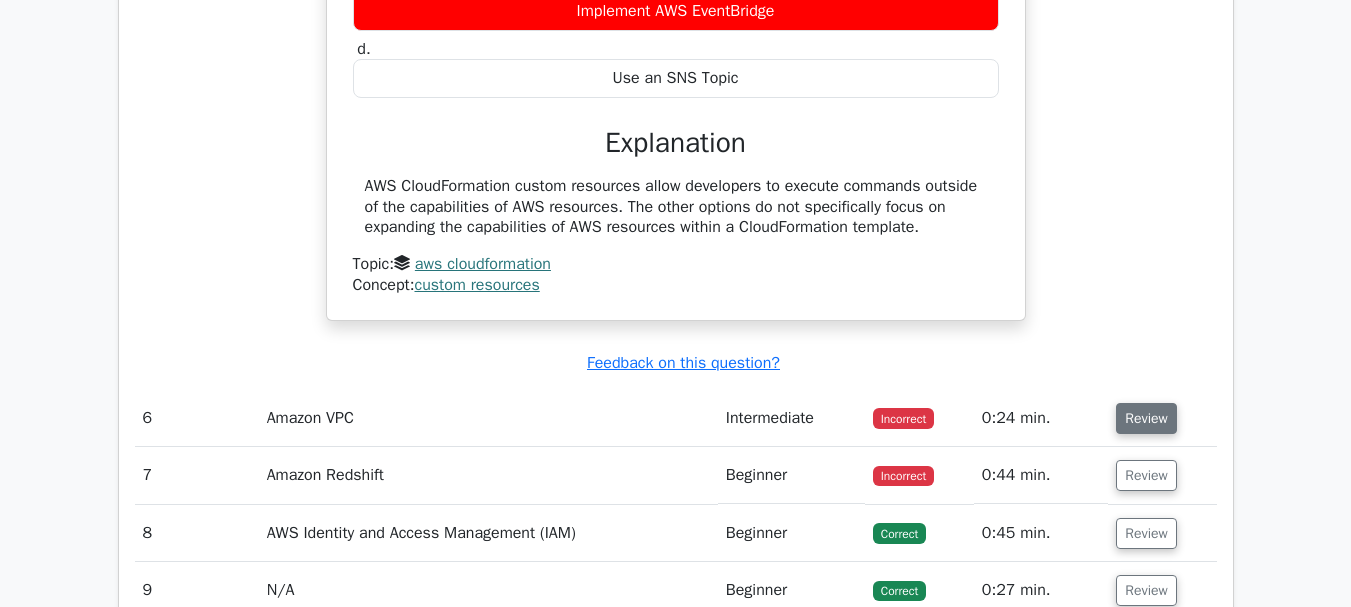 click on "Review" at bounding box center (1146, 418) 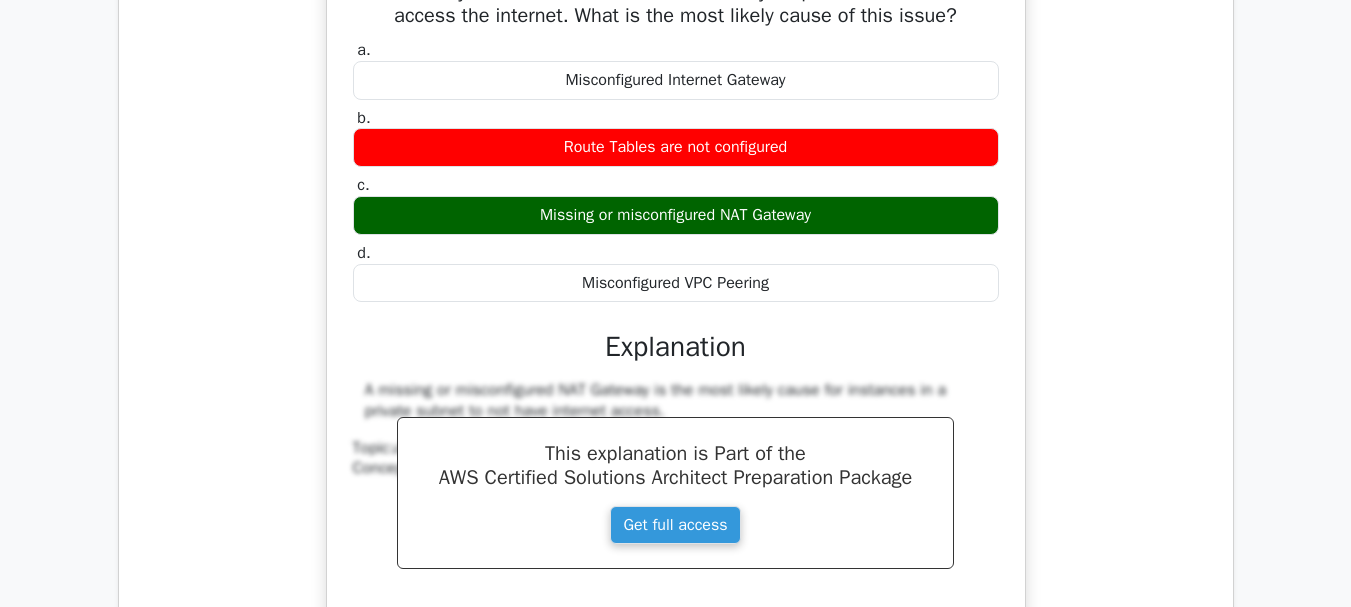 scroll, scrollTop: 6100, scrollLeft: 0, axis: vertical 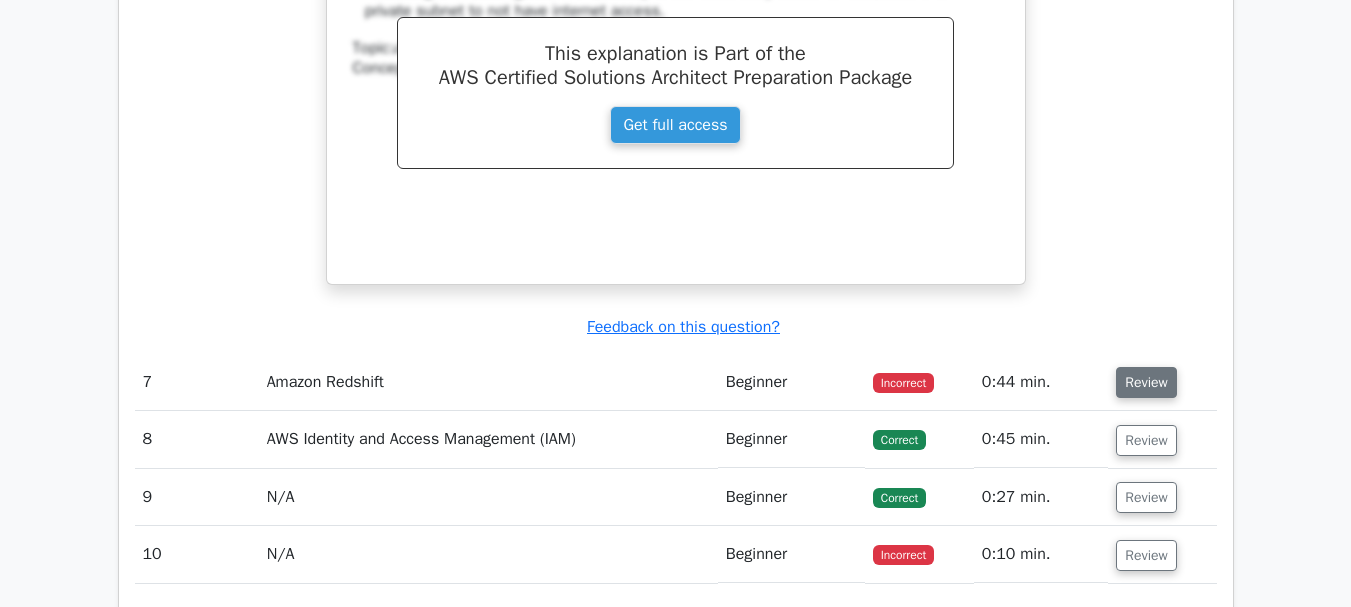 click on "Review" at bounding box center (1146, 382) 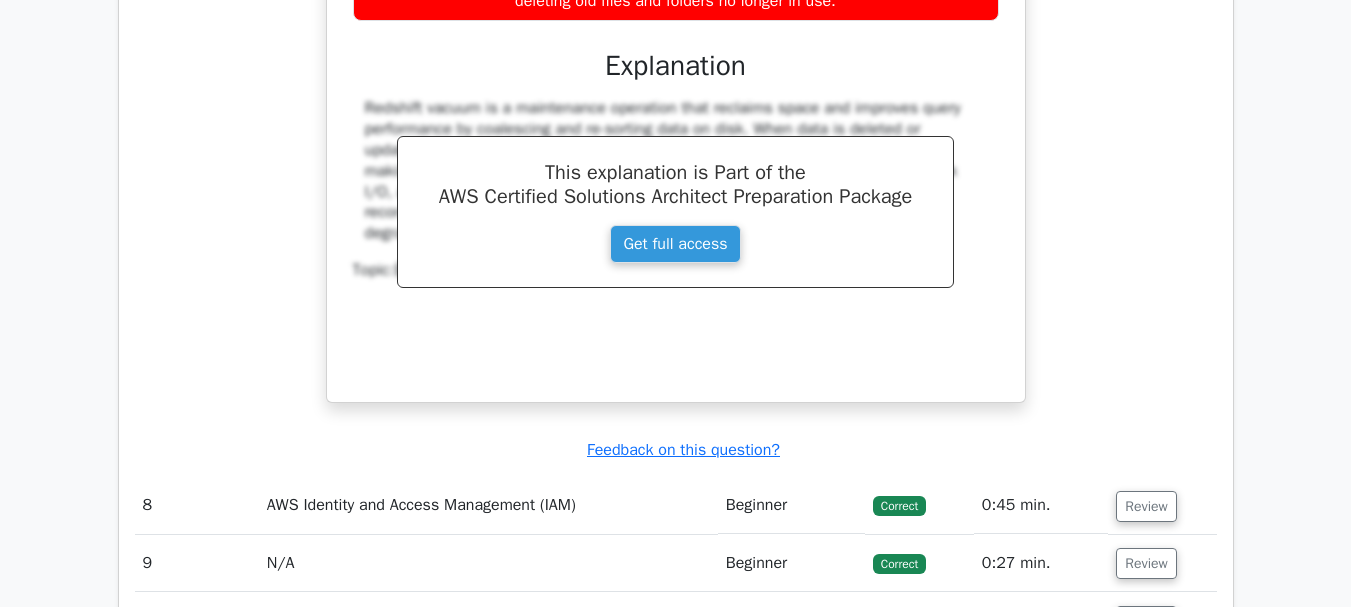 scroll, scrollTop: 7000, scrollLeft: 0, axis: vertical 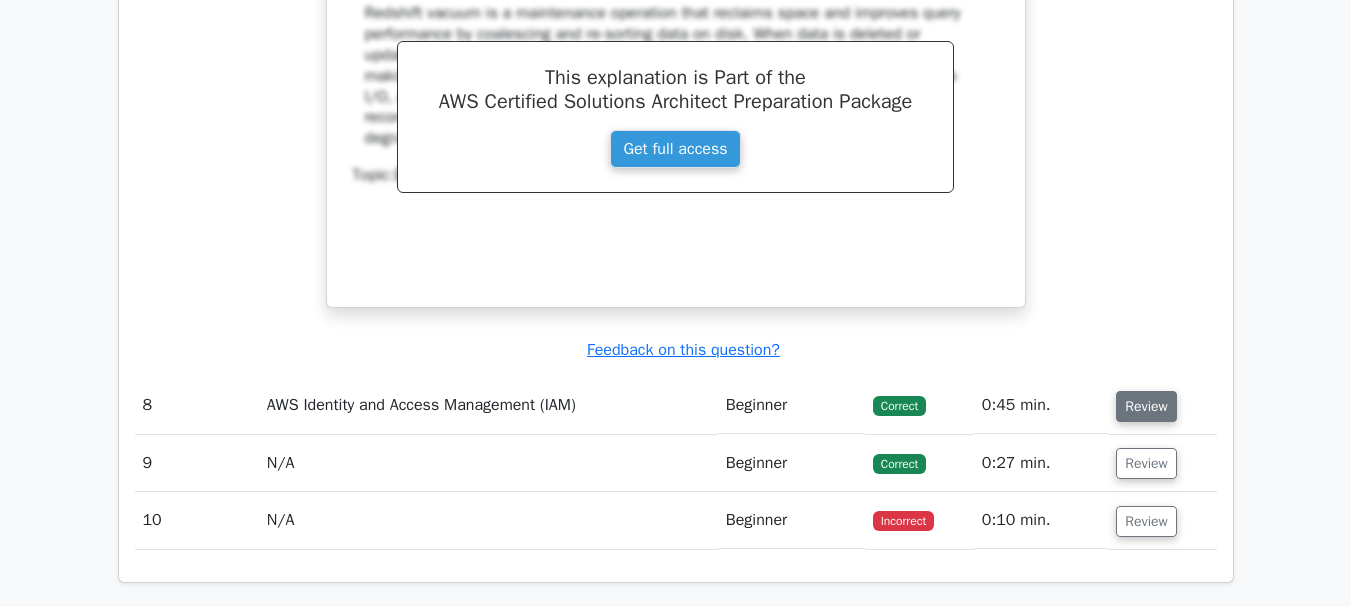 click on "Review" at bounding box center [1146, 406] 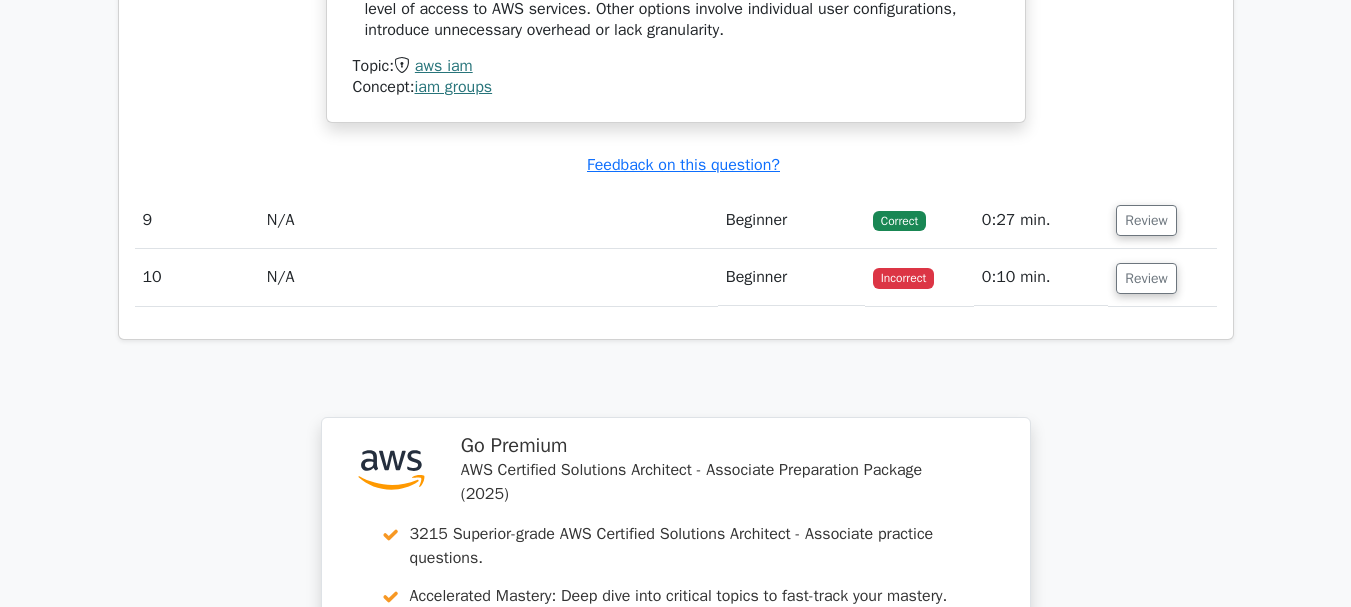 scroll, scrollTop: 8100, scrollLeft: 0, axis: vertical 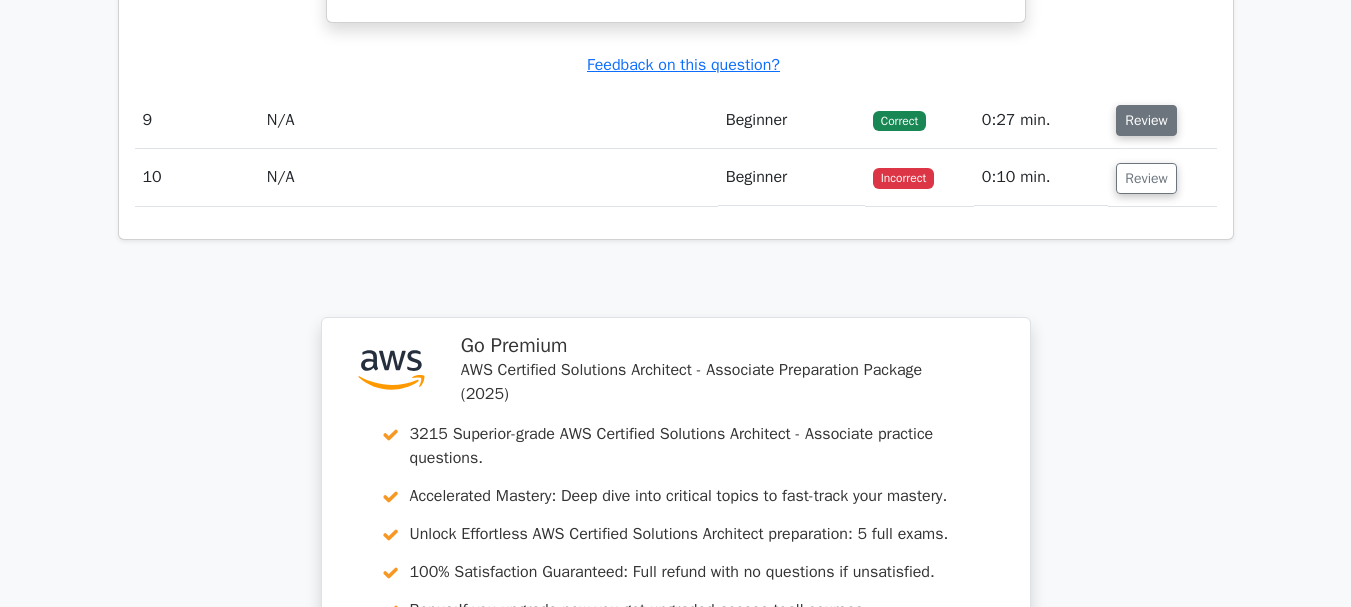 click on "Review" at bounding box center (1146, 120) 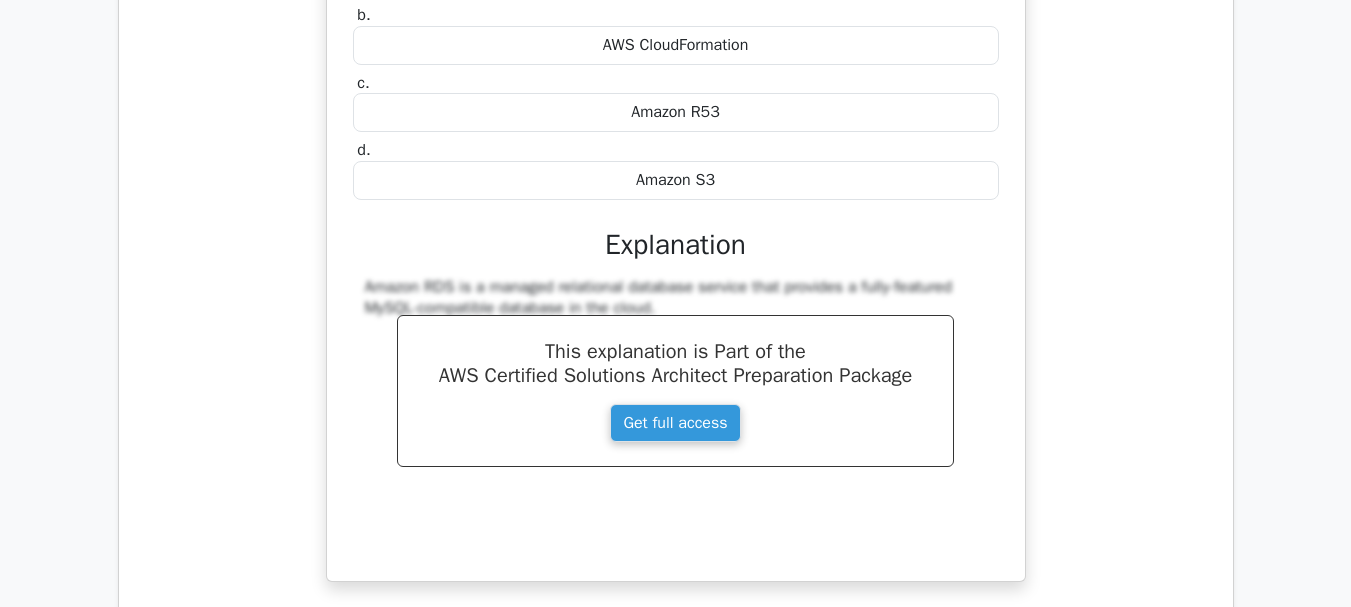 scroll, scrollTop: 8600, scrollLeft: 0, axis: vertical 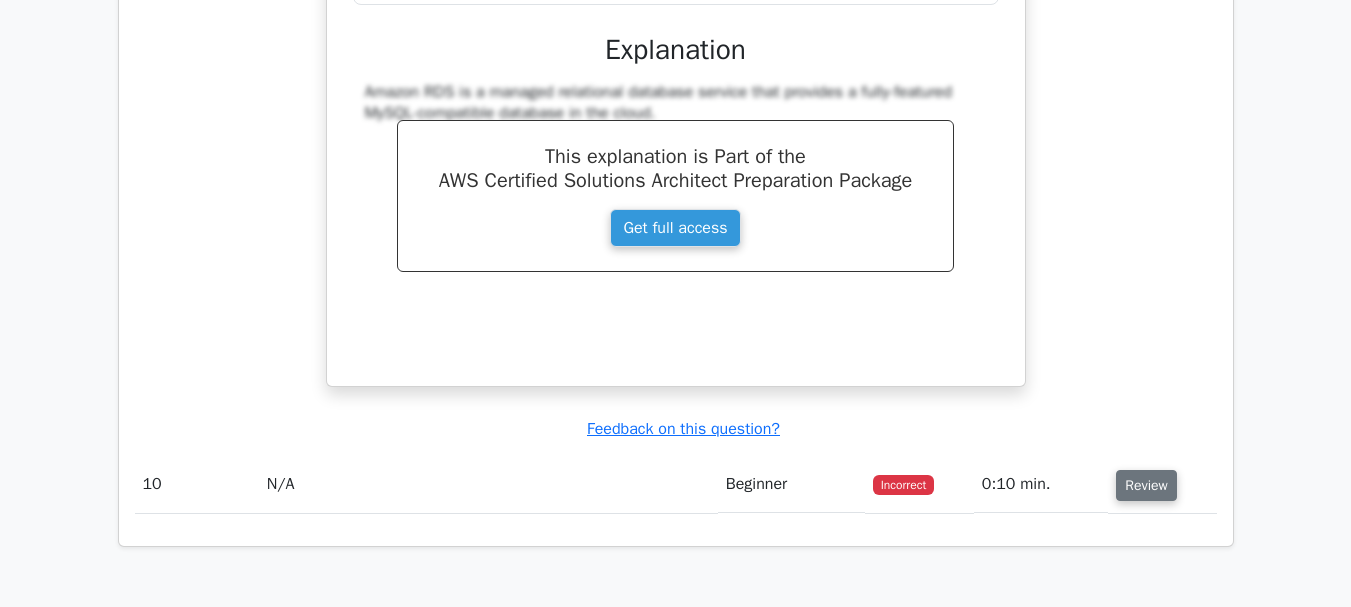 click on "Review" at bounding box center (1146, 485) 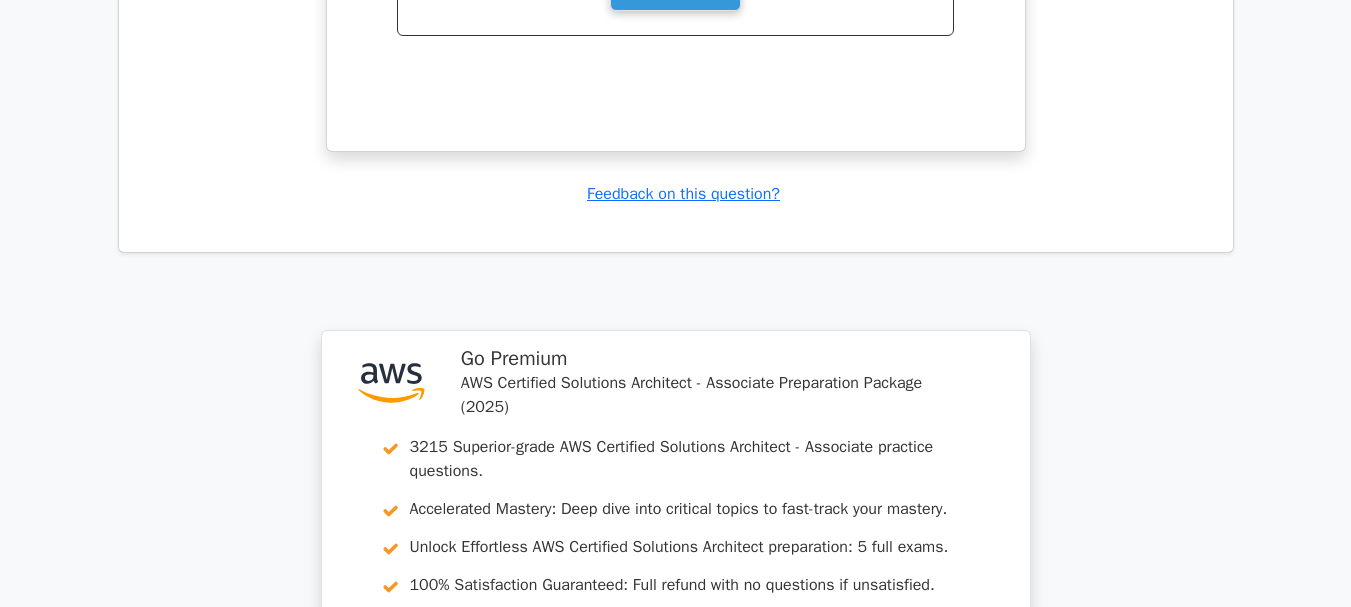 scroll, scrollTop: 9900, scrollLeft: 0, axis: vertical 